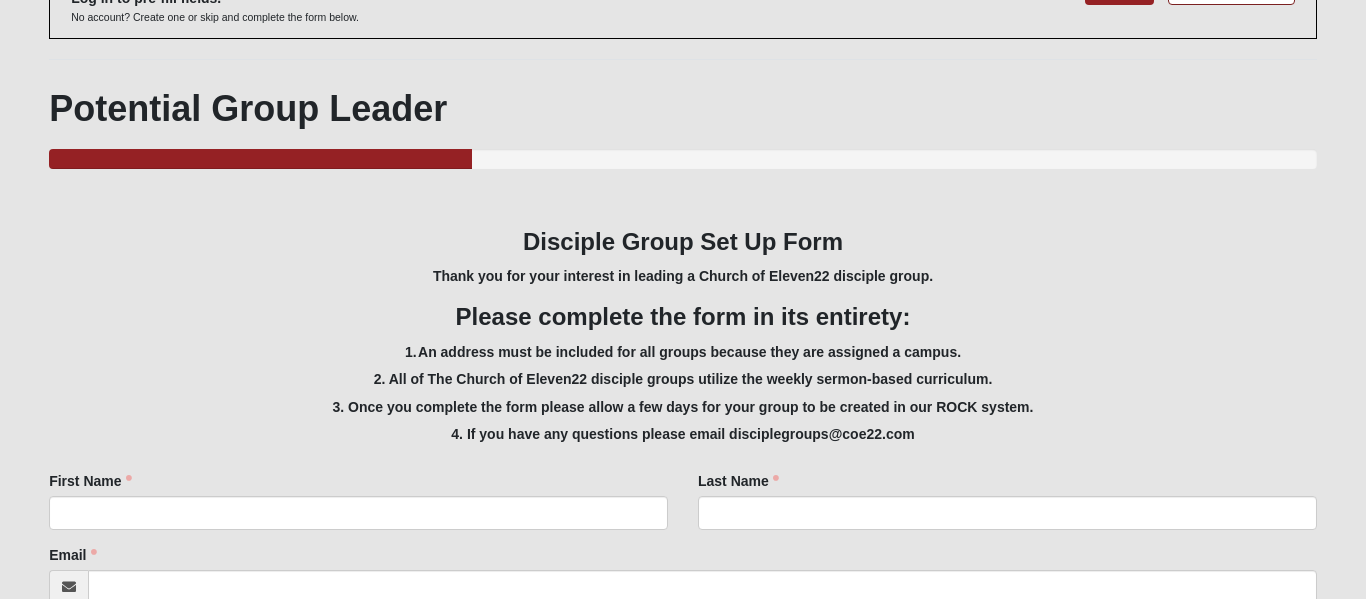 scroll, scrollTop: 440, scrollLeft: 0, axis: vertical 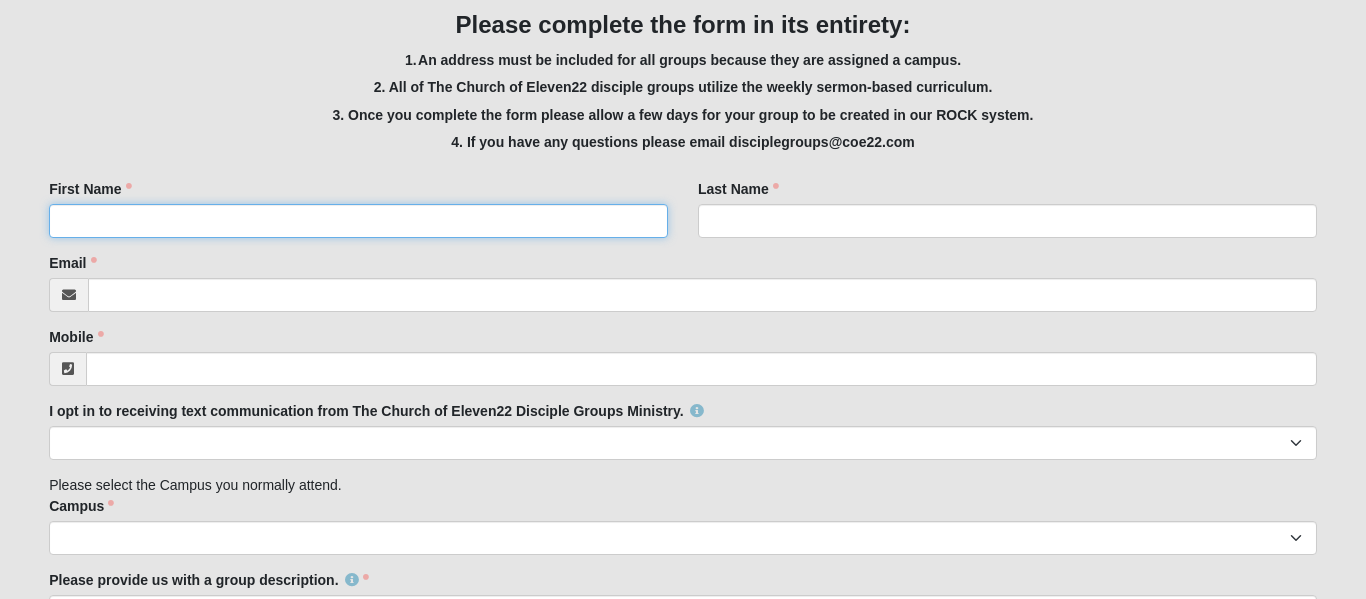 click on "First Name" at bounding box center (358, 221) 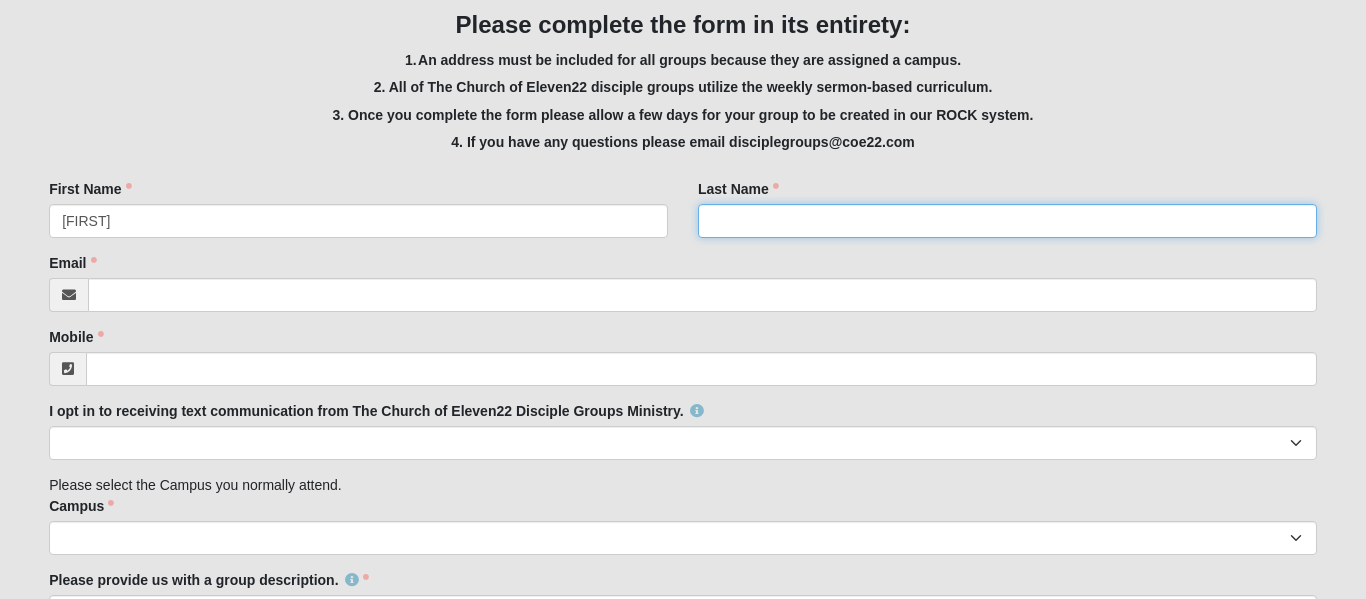 type on "[LAST]" 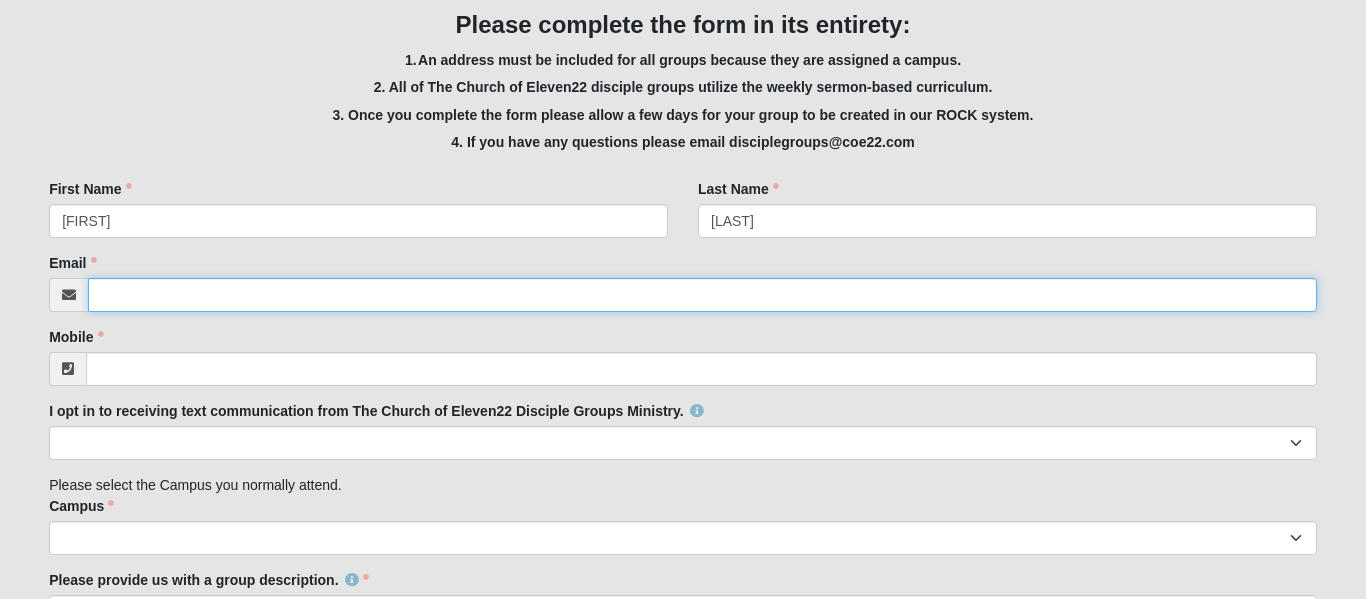 type on "[EMAIL]" 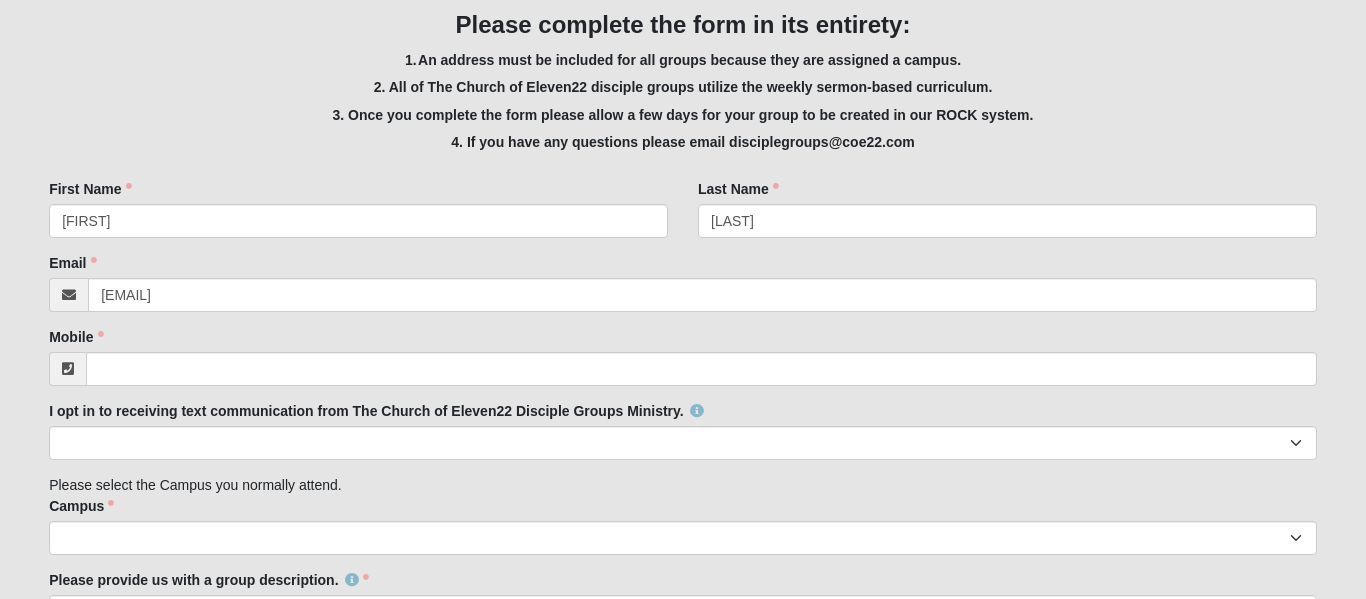 type on "[NUMBER] [STREET]" 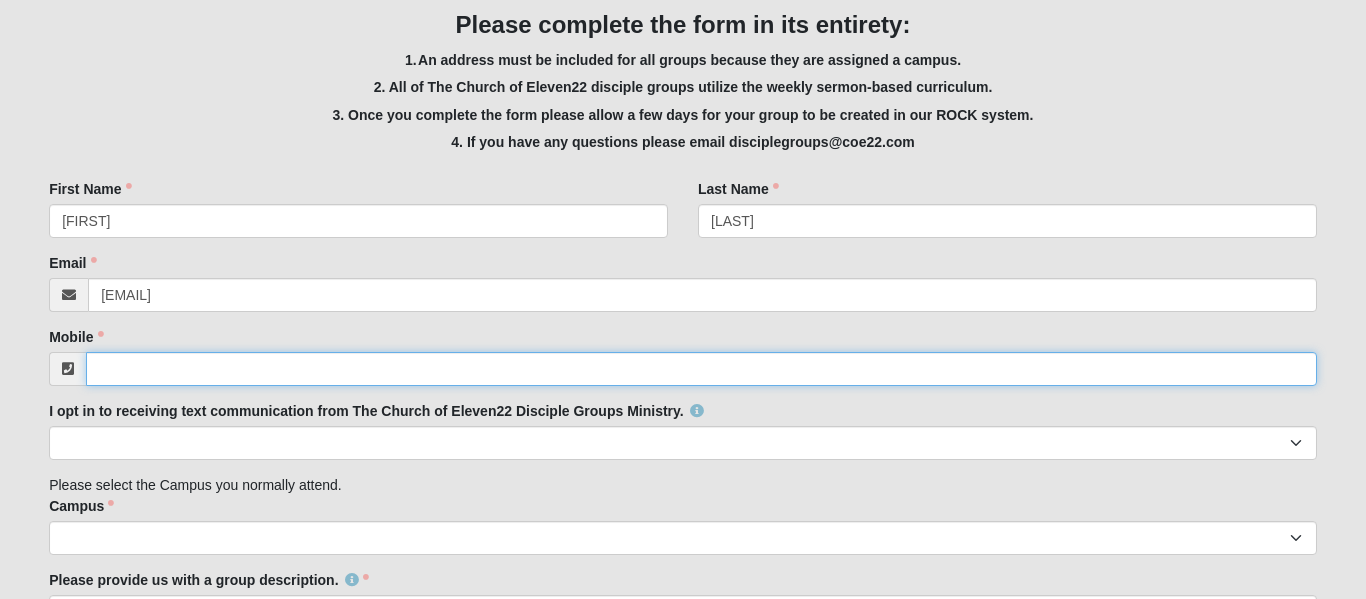 click on "Mobile" at bounding box center (701, 369) 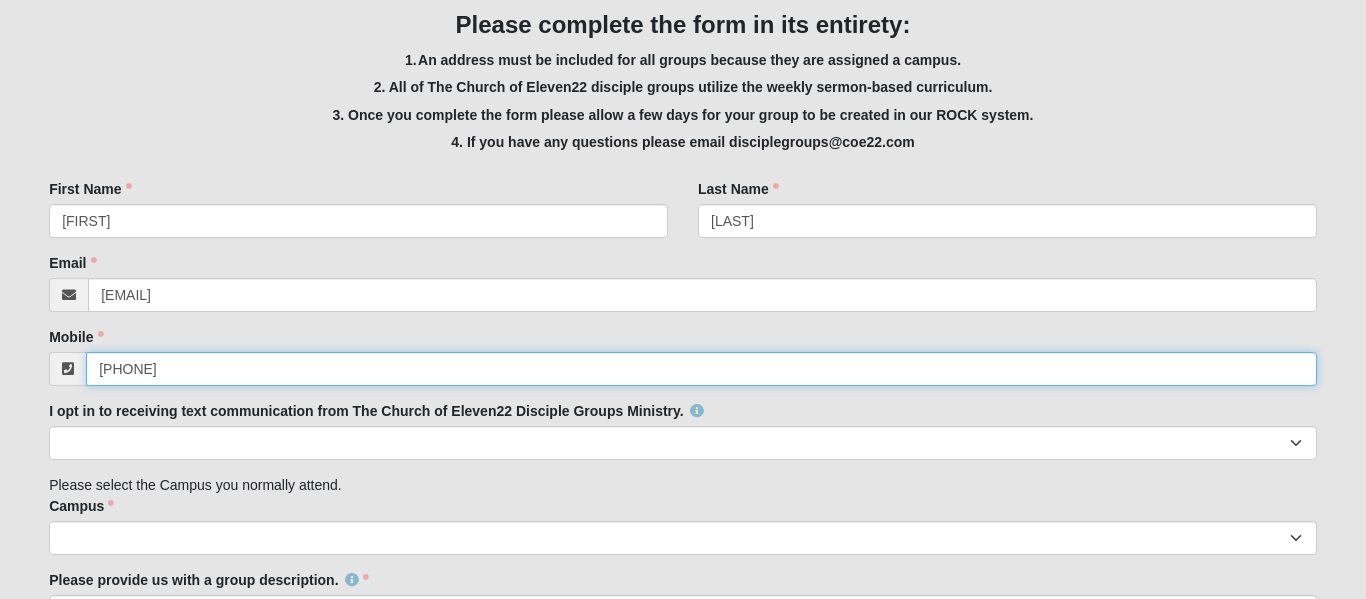type on "[PHONE]" 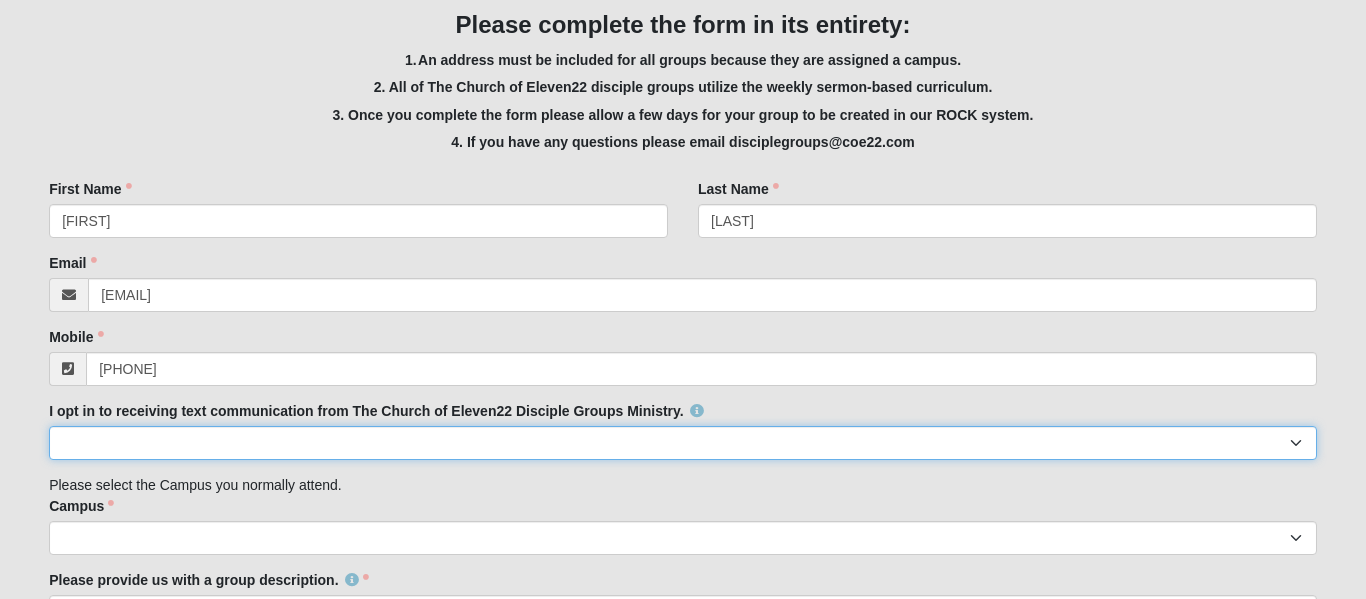 click on "Yes
No" at bounding box center [683, 443] 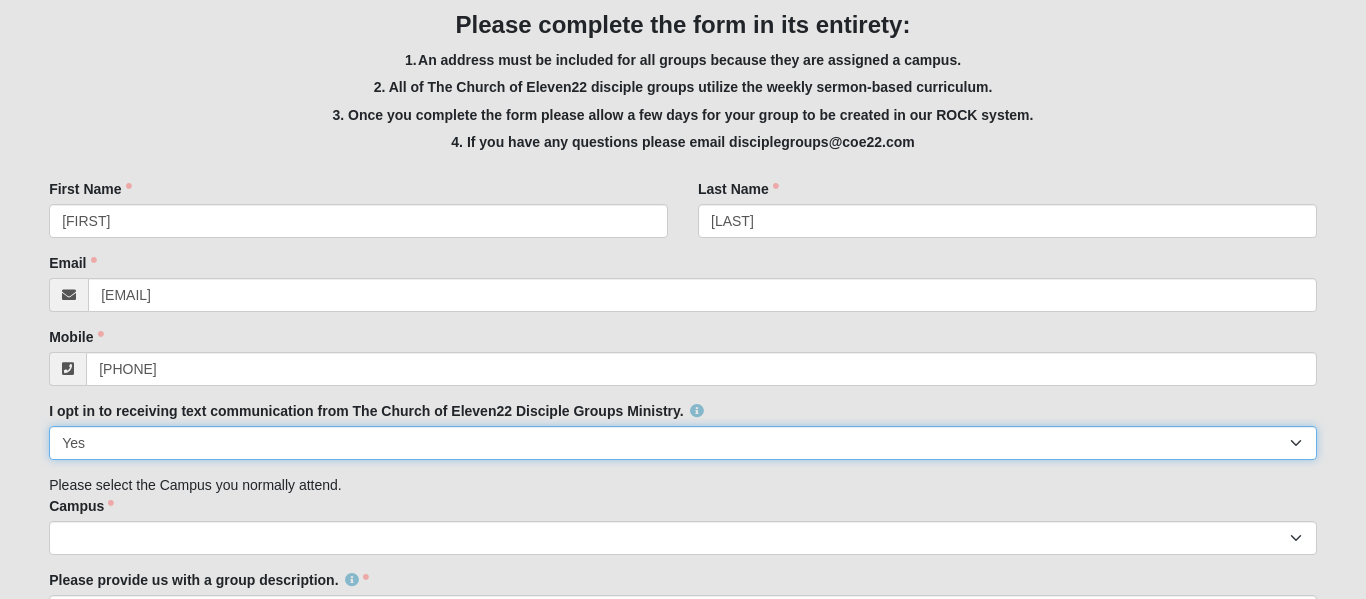 click on "Yes
No" at bounding box center (683, 443) 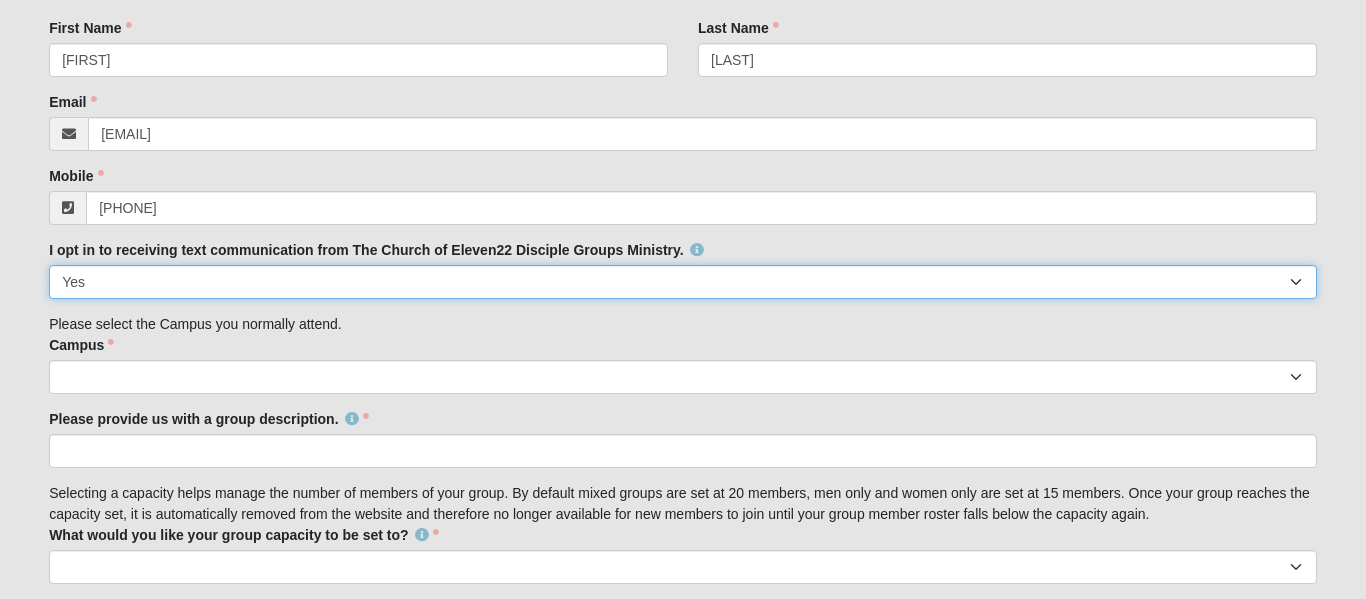 scroll, scrollTop: 602, scrollLeft: 0, axis: vertical 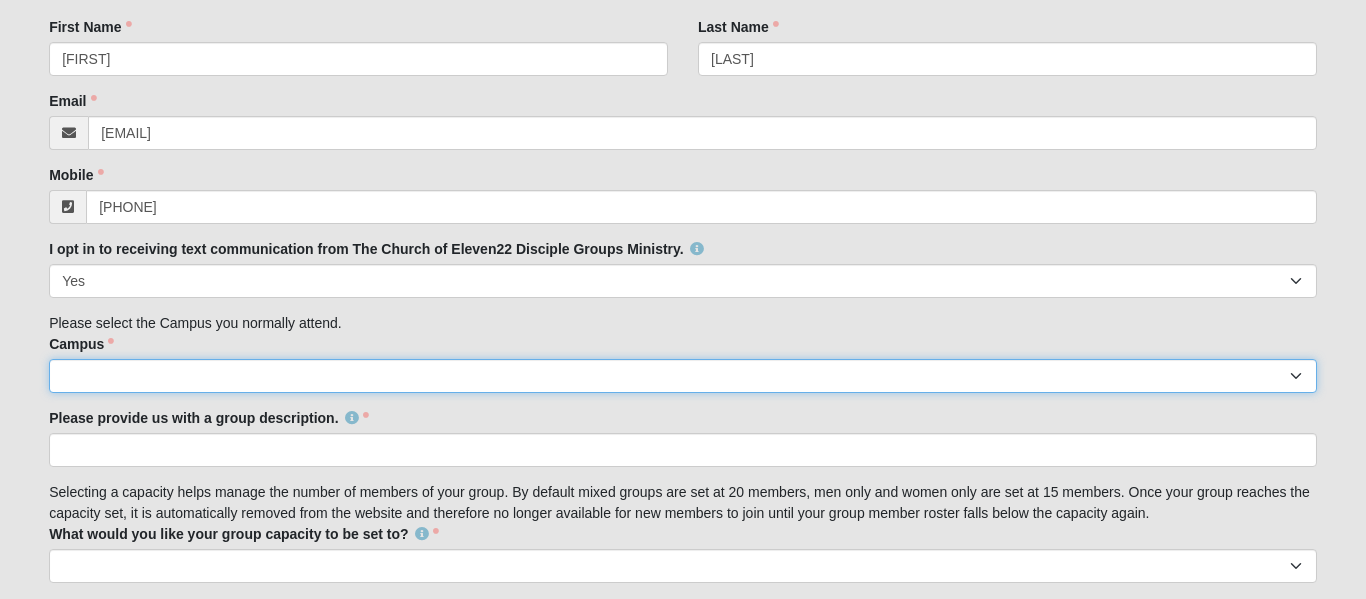 click on "Arlington
Baymeadows
Eleven22 Online
Fleming Island
Jesup
Mandarin
North Jax
Orange Park
Outpost
Palatka (Coming Soon)
Ponte Vedra
San Pablo
St. Johns
St. Augustine (Coming Soon)
Wildlight
NONE" at bounding box center (683, 376) 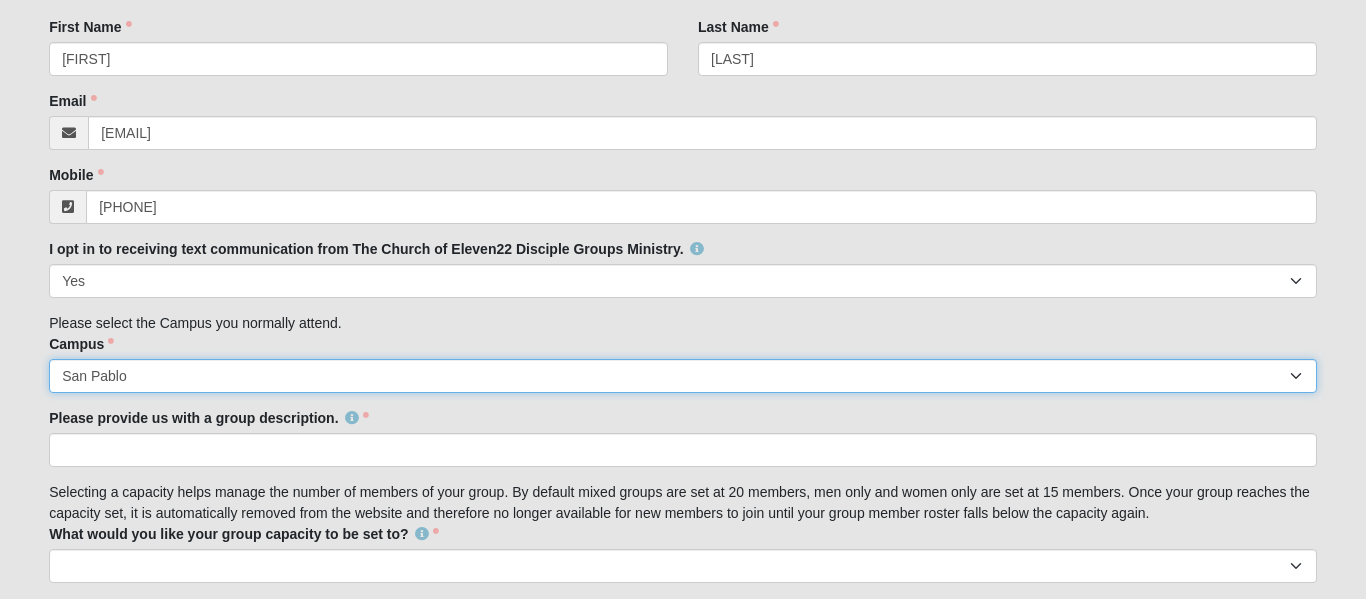 click on "Arlington
Baymeadows
Eleven22 Online
Fleming Island
Jesup
Mandarin
North Jax
Orange Park
Outpost
Palatka (Coming Soon)
Ponte Vedra
San Pablo
St. Johns
St. Augustine (Coming Soon)
Wildlight
NONE" at bounding box center [683, 376] 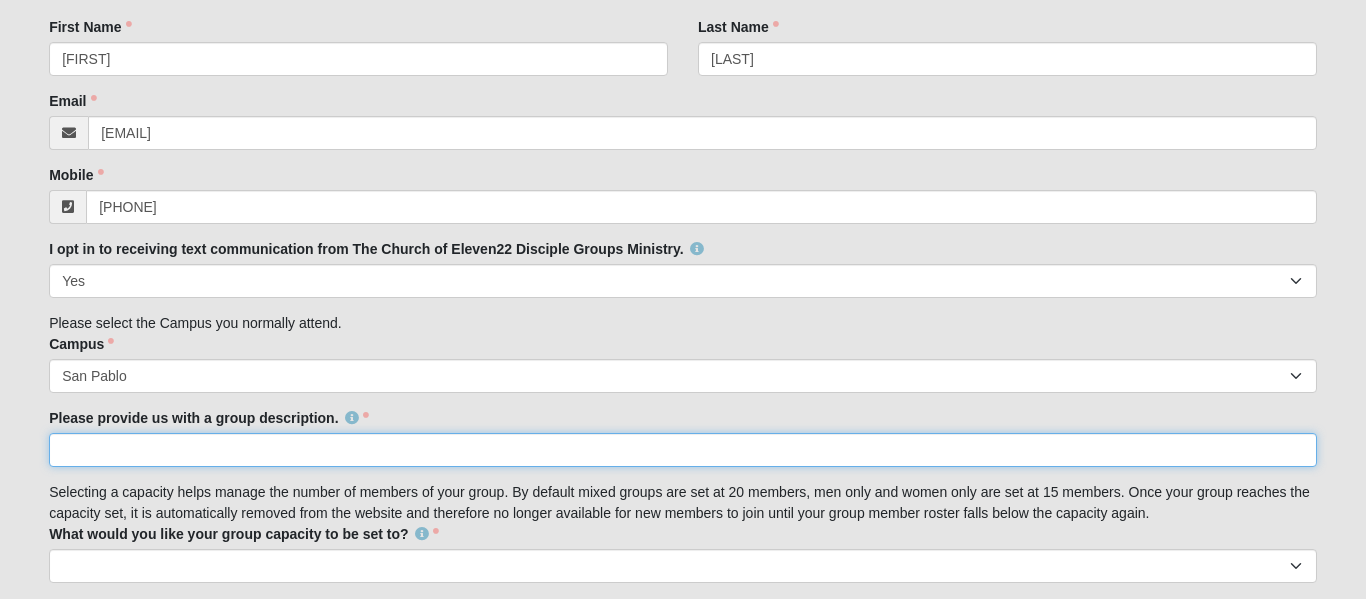 click on "Please provide us with a group description." at bounding box center [683, 450] 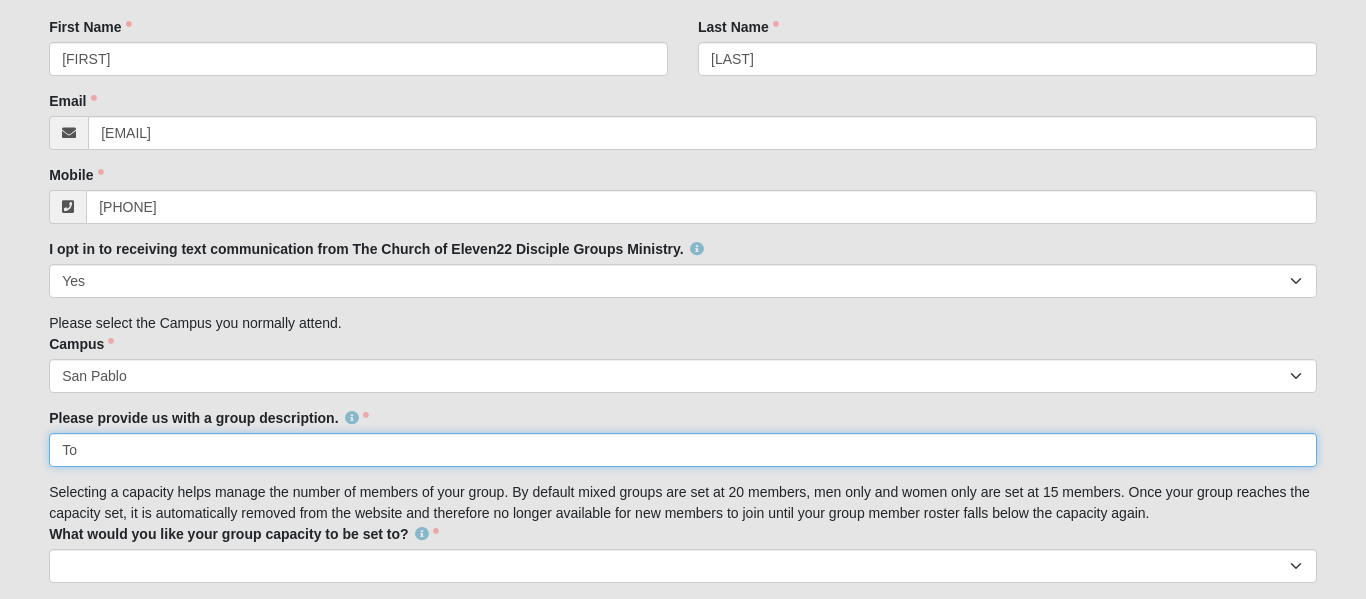 type on "T" 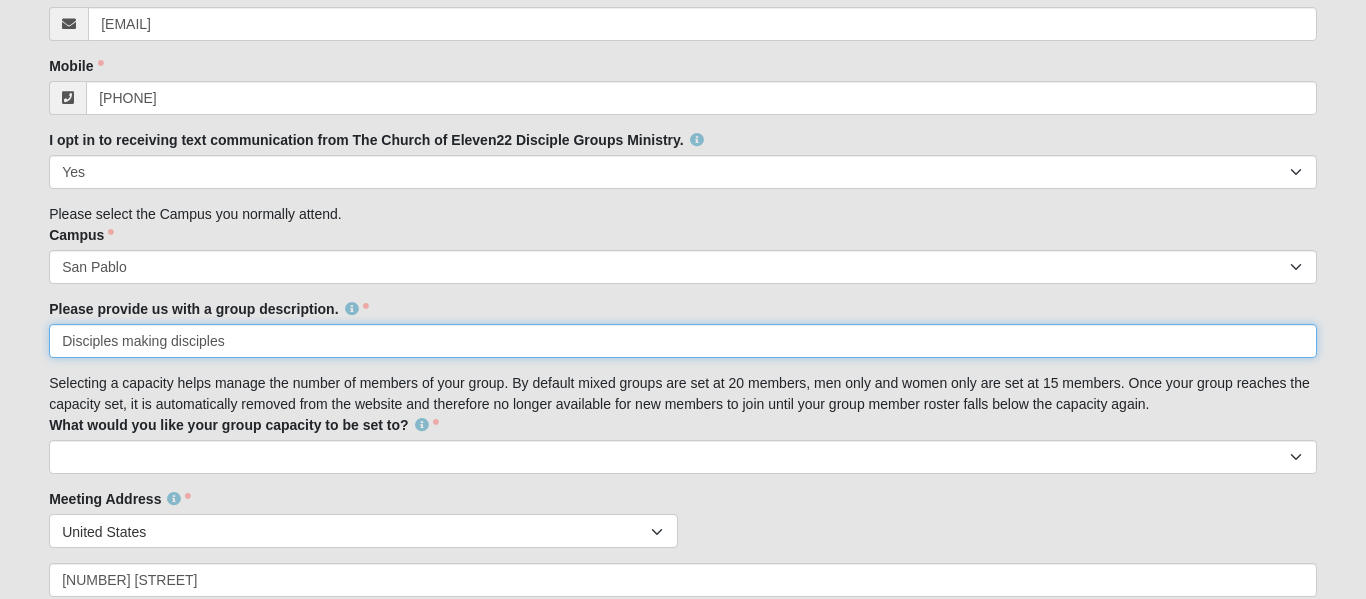scroll, scrollTop: 802, scrollLeft: 0, axis: vertical 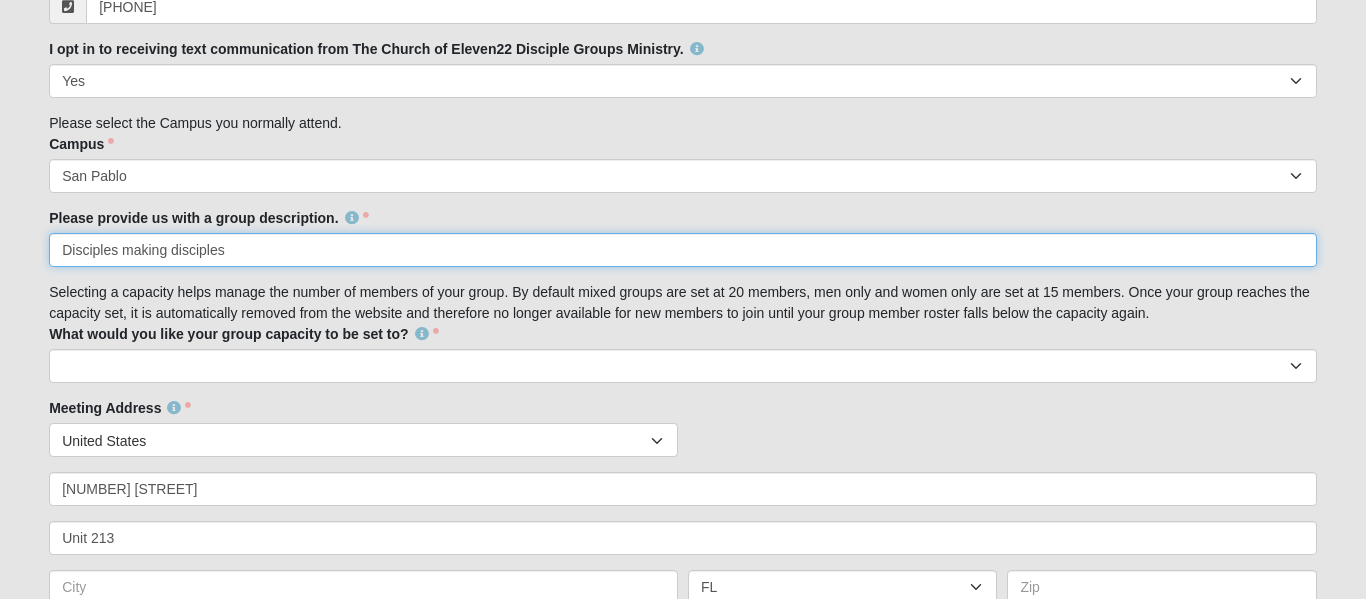 type on "Disciples making disciples" 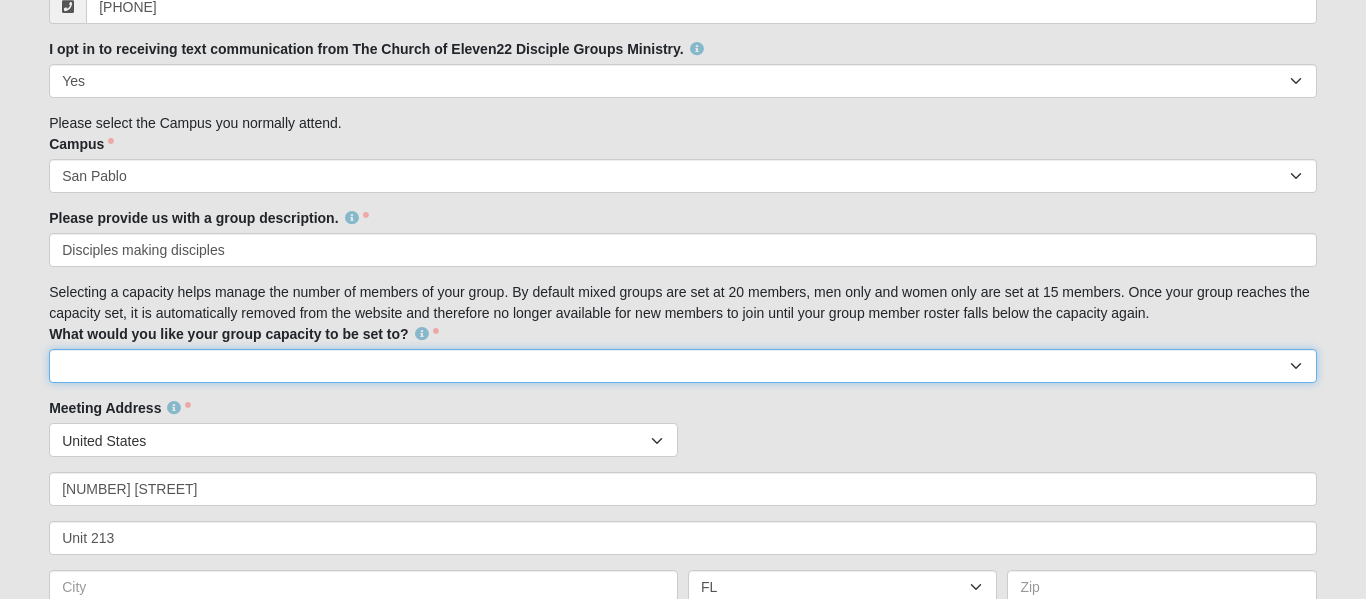 click on "10
15
20
25" at bounding box center (683, 366) 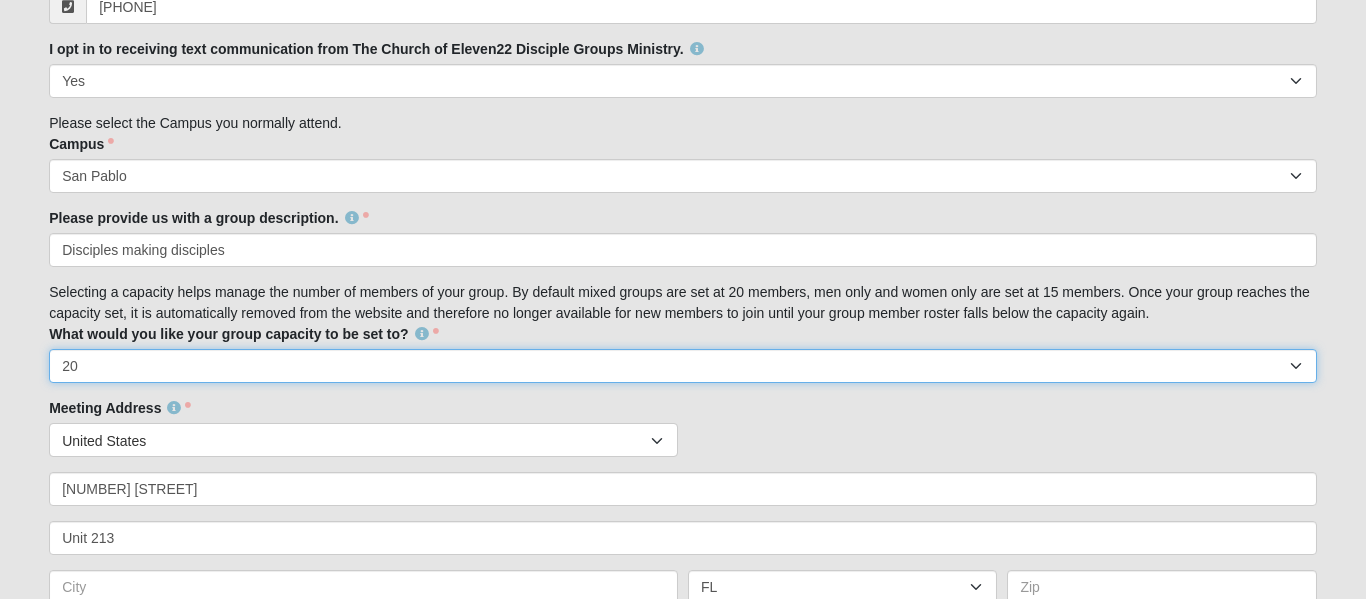 click on "10
15
20
25" at bounding box center (683, 366) 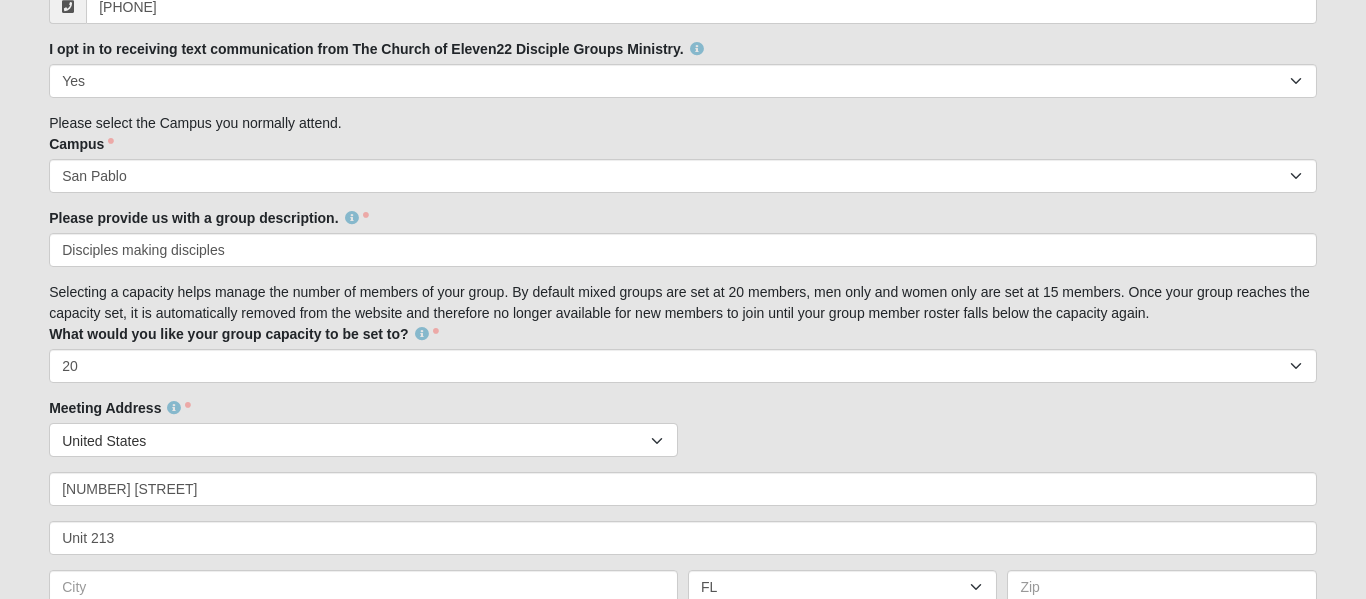 click on "Countries
United States
------------------------
Afghanistan
Aland Islands
Albania
Algeria
American Samoa
Andorra
Angola
Anguilla
Antarctica
Antigua and Barbuda
Argentina
Armenia
Aruba
Australia
Austria
Azerbaijan
Bahamas
Bahrain
Bangladesh
Barbados
Belarus
Belgium
Belize
Benin
Bermuda
Bhutan
Bolivia
Bonaire, Saint Eustatius and Saba
Bosnia and Herzegovina
Botswana
Bouvet Island
Brazil
British Indian Ocean Territory
British Virgin Islands
Brunei" at bounding box center (683, 440) 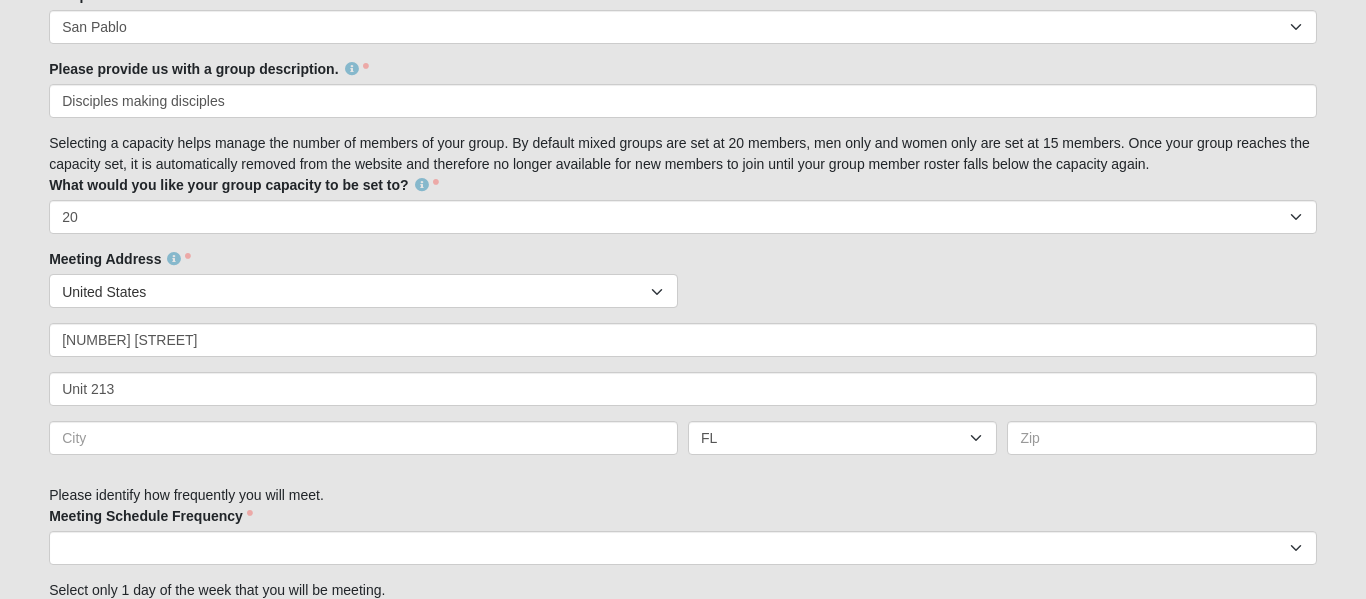 scroll, scrollTop: 964, scrollLeft: 0, axis: vertical 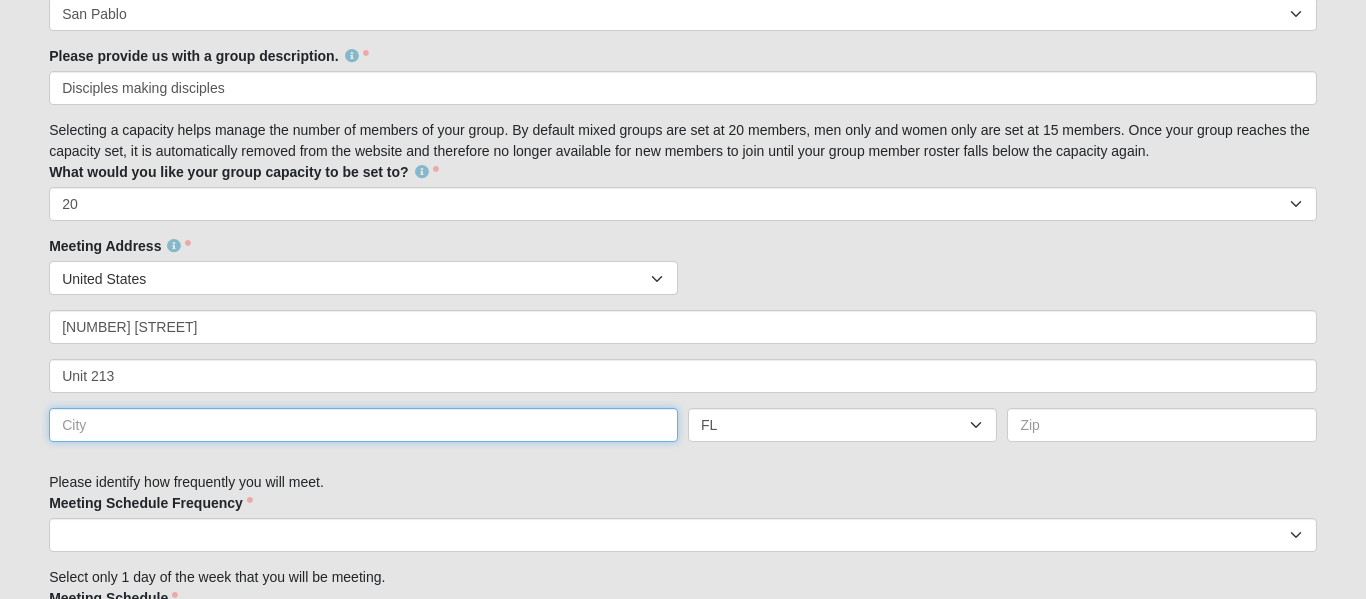 click at bounding box center (363, 425) 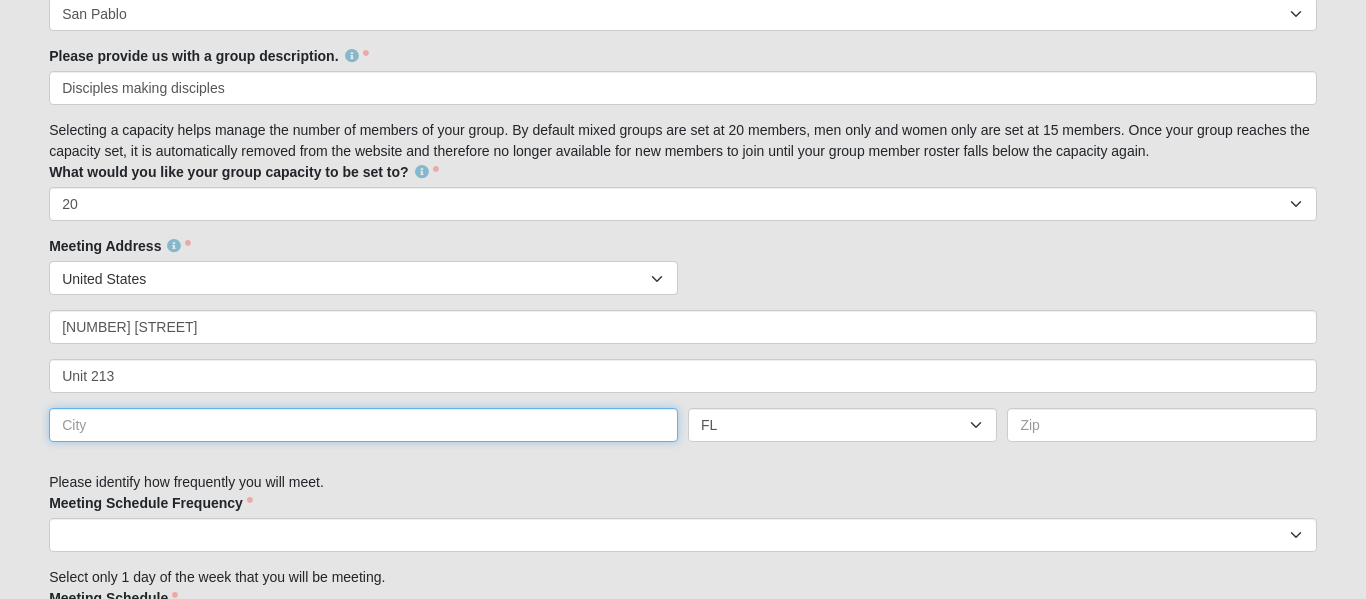 type on "[CITY] [STATE]" 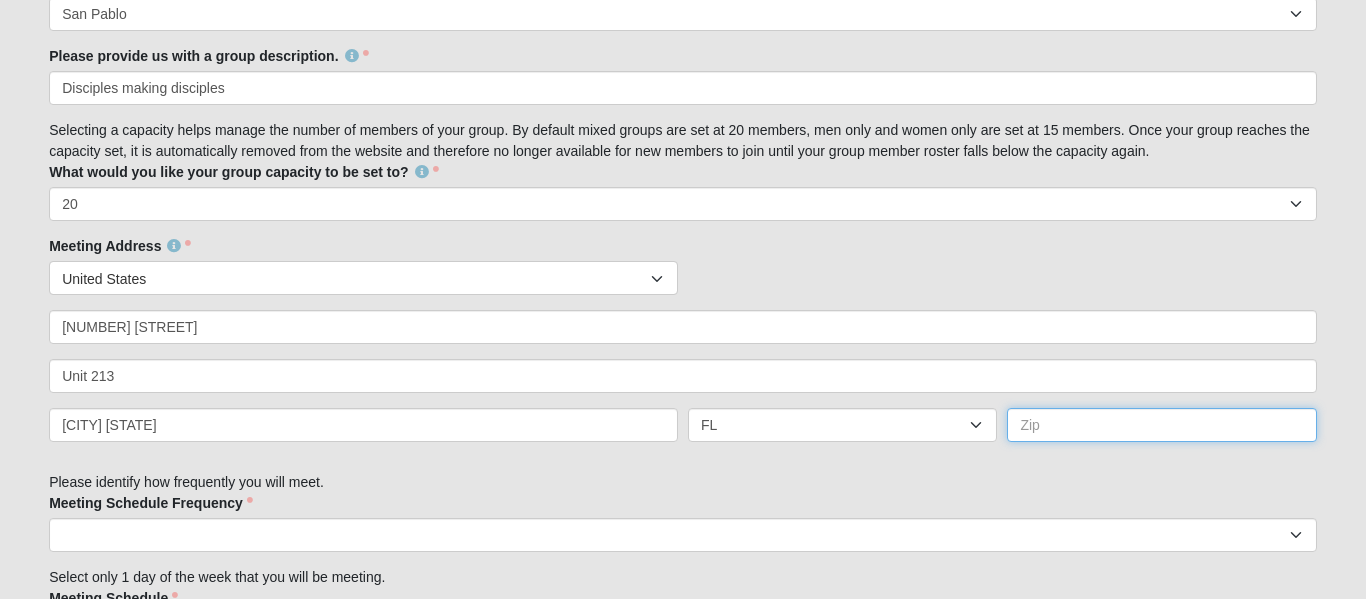 type on "32082" 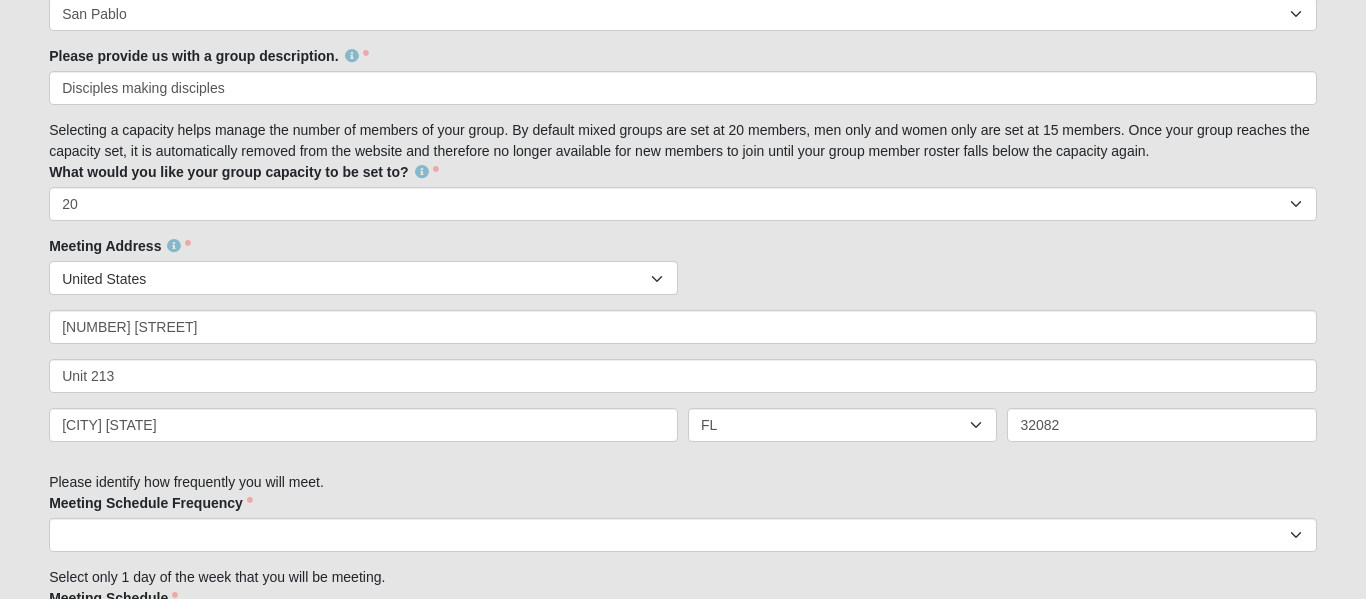 click on "Meeting Schedule Frequency
weekly
biweekly
monthly
Meeting Schedule Frequency is required." at bounding box center (683, 522) 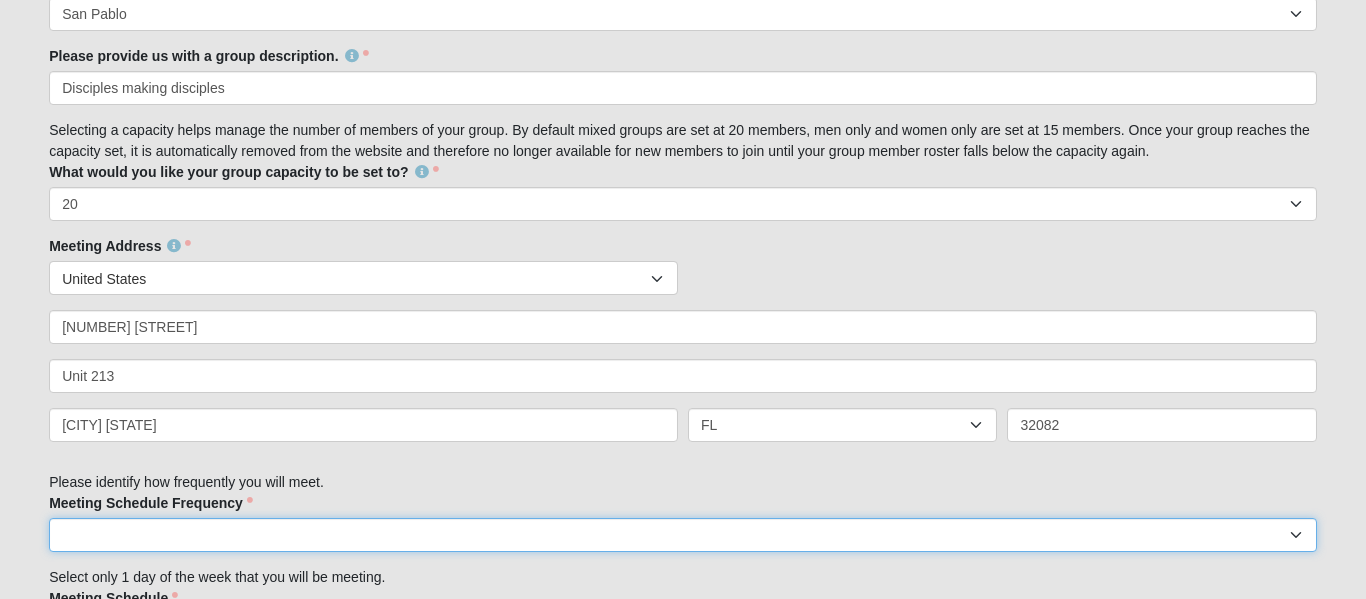 click on "weekly
biweekly
monthly" at bounding box center (683, 535) 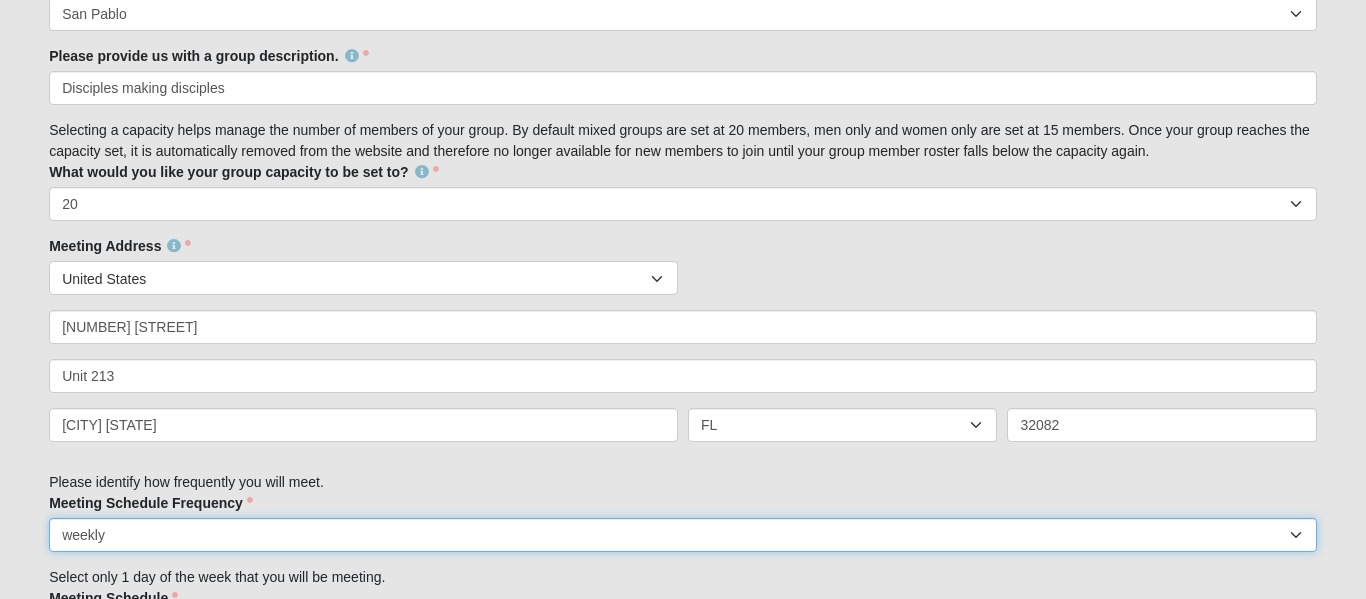 click on "weekly
biweekly
monthly" at bounding box center [683, 535] 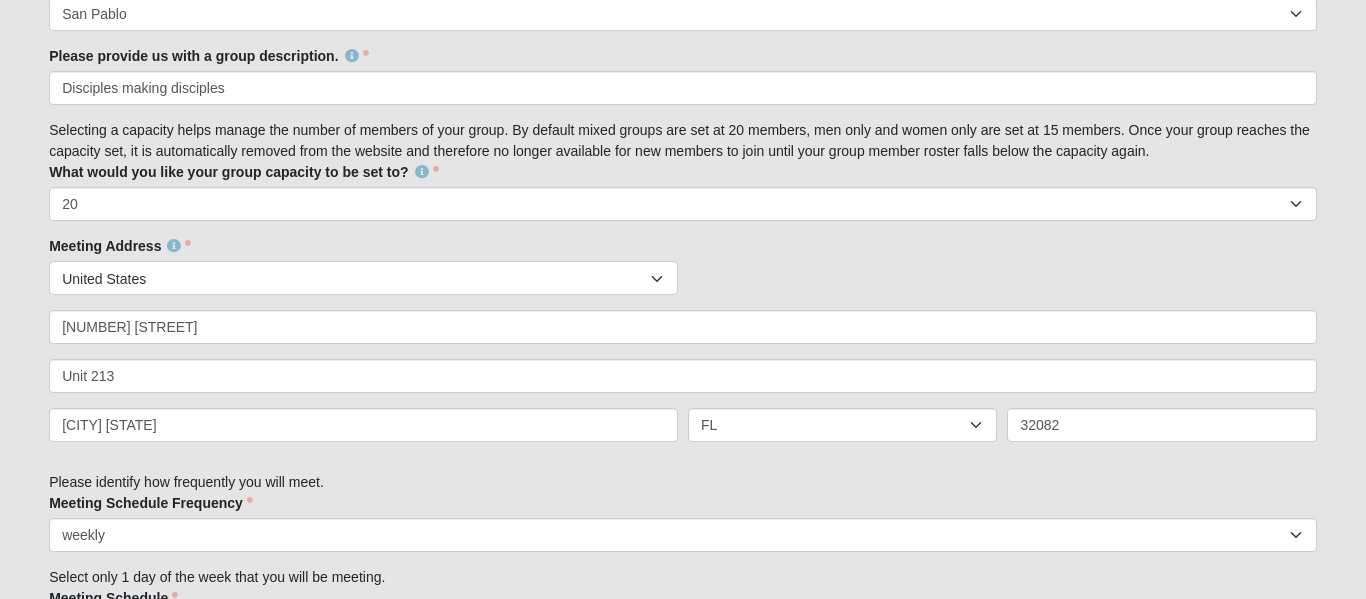 click on "Family Member to Register
Disciple Group Set Up Form
Thank you for your interest in leading a Church of Eleven22 disciple group.
Please complete the form in its entirety:
1. An address must be included for all groups because they are assigned a campus.
2. All of The Church of Eleven22 disciple groups utilize the weekly sermon-based curriculum.
3. Once you complete the form please allow a few days for your group to be created in our ROCK system.
4. If you have any questions please email disciplegroups@example.com
First Name
[FIRST]
First Name is required.
Last Name
[LAST]
Last Name is required.
Email
[EMAIL]
Email address is not valid" at bounding box center (683, 348) 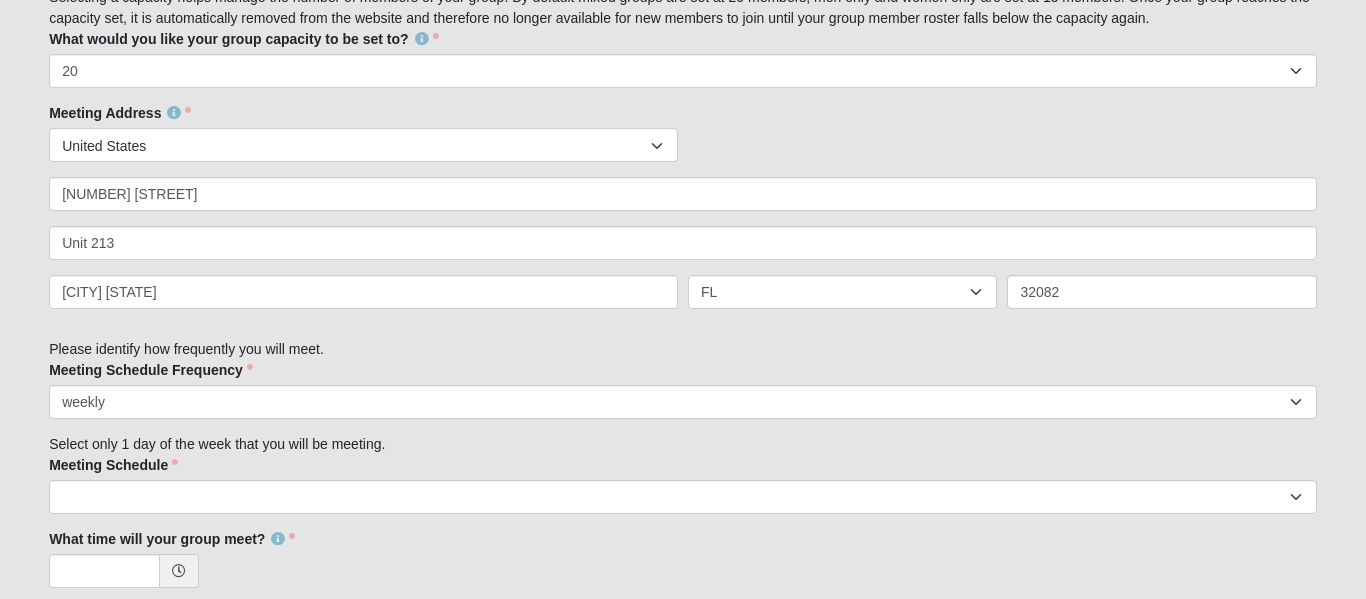 scroll, scrollTop: 1109, scrollLeft: 0, axis: vertical 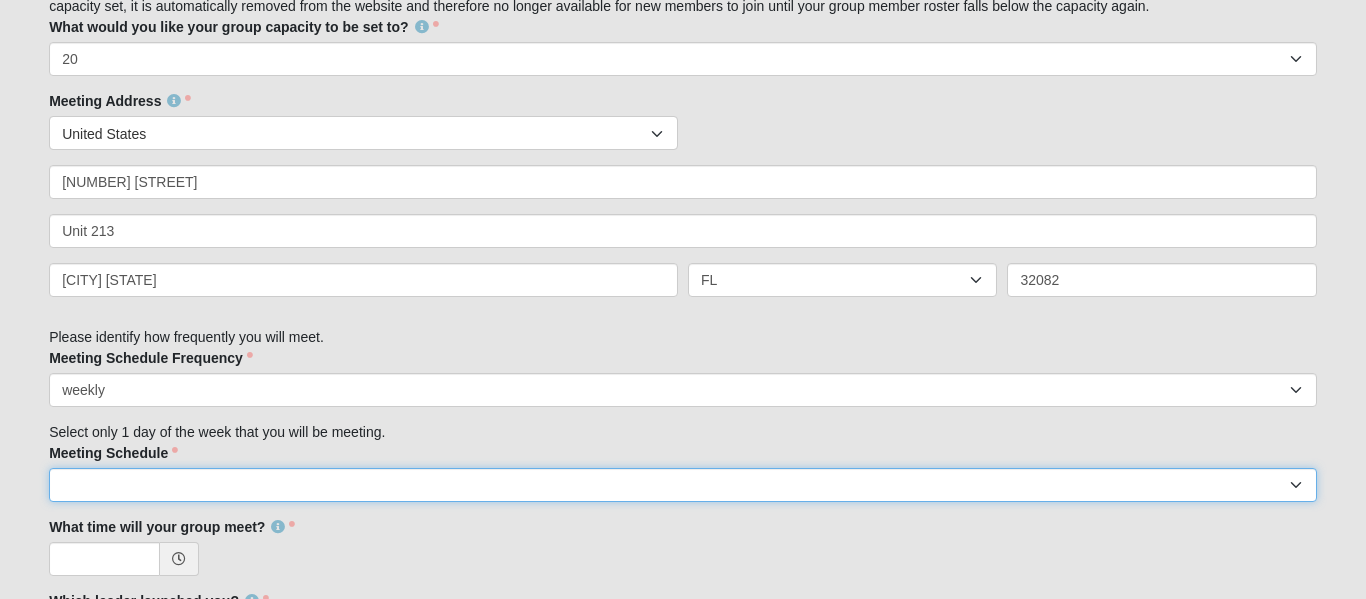 click on "Monday
Tuesday
Wednesday
Thursday
Friday
Saturday
Sunday" at bounding box center [683, 485] 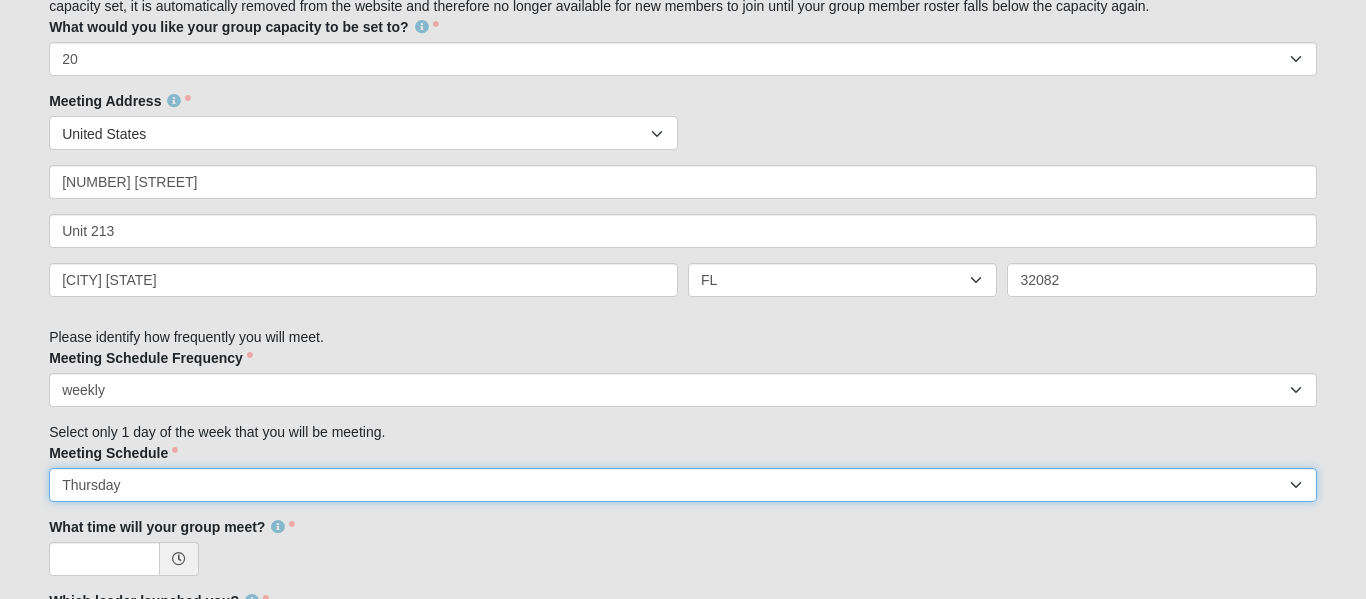 click on "Monday
Tuesday
Wednesday
Thursday
Friday
Saturday
Sunday" at bounding box center [683, 485] 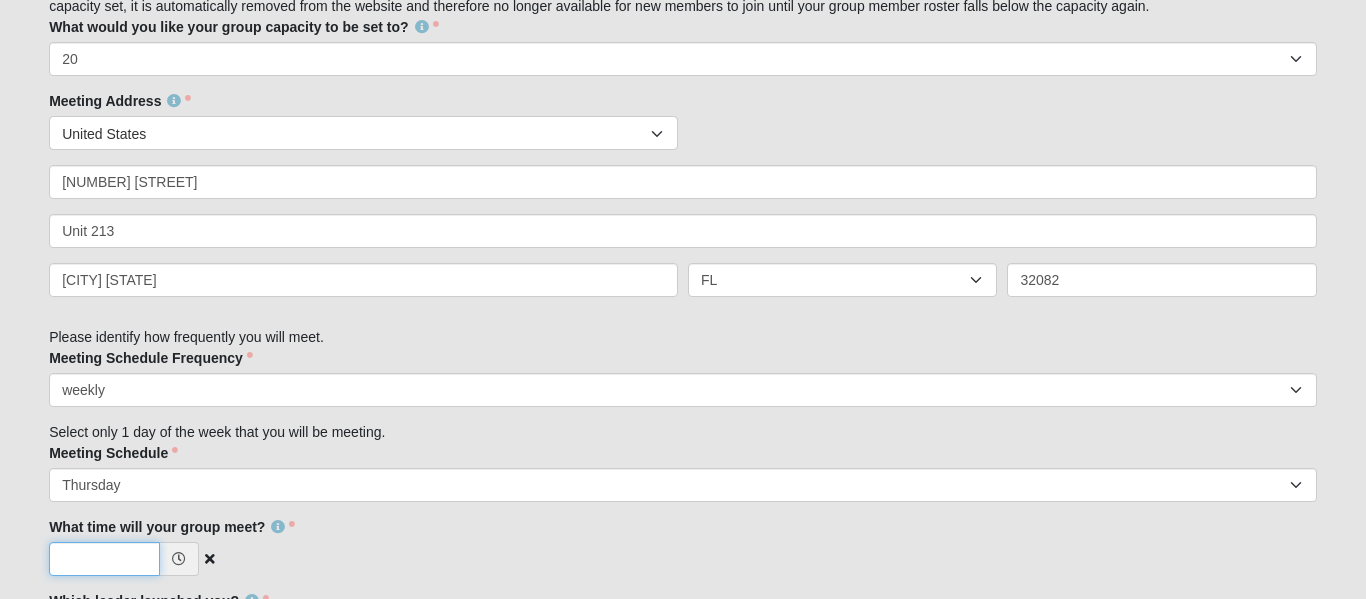 click on "What time will your group meet?" at bounding box center (104, 559) 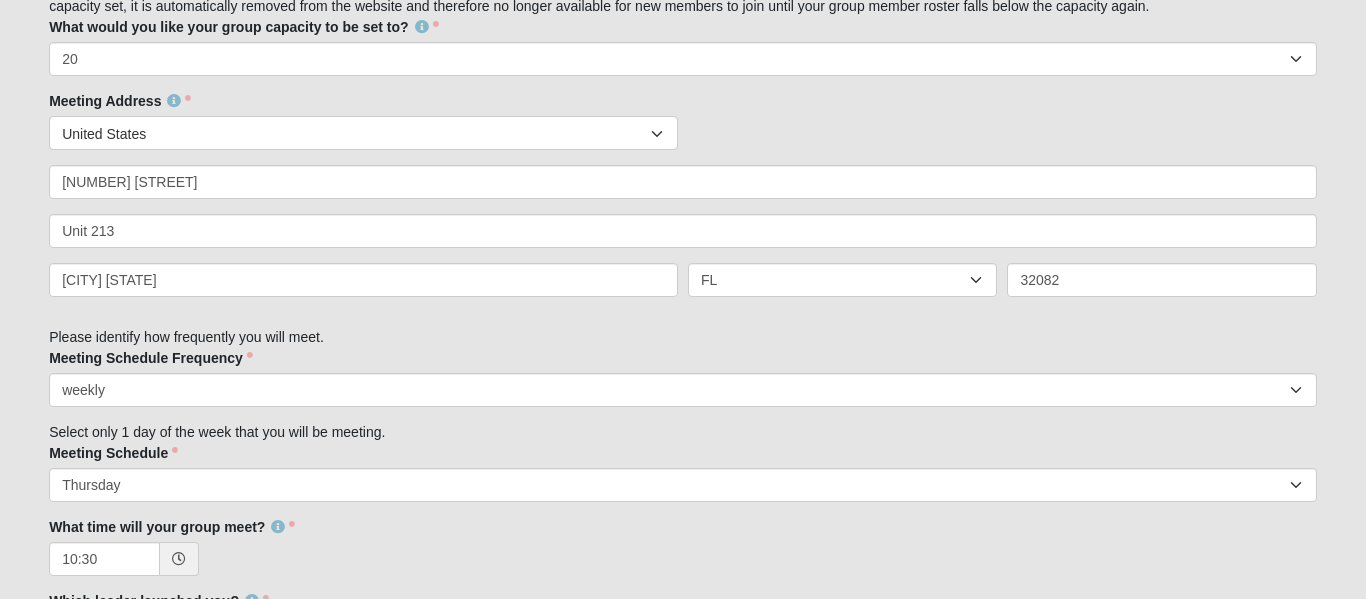 type on "10:30 AM" 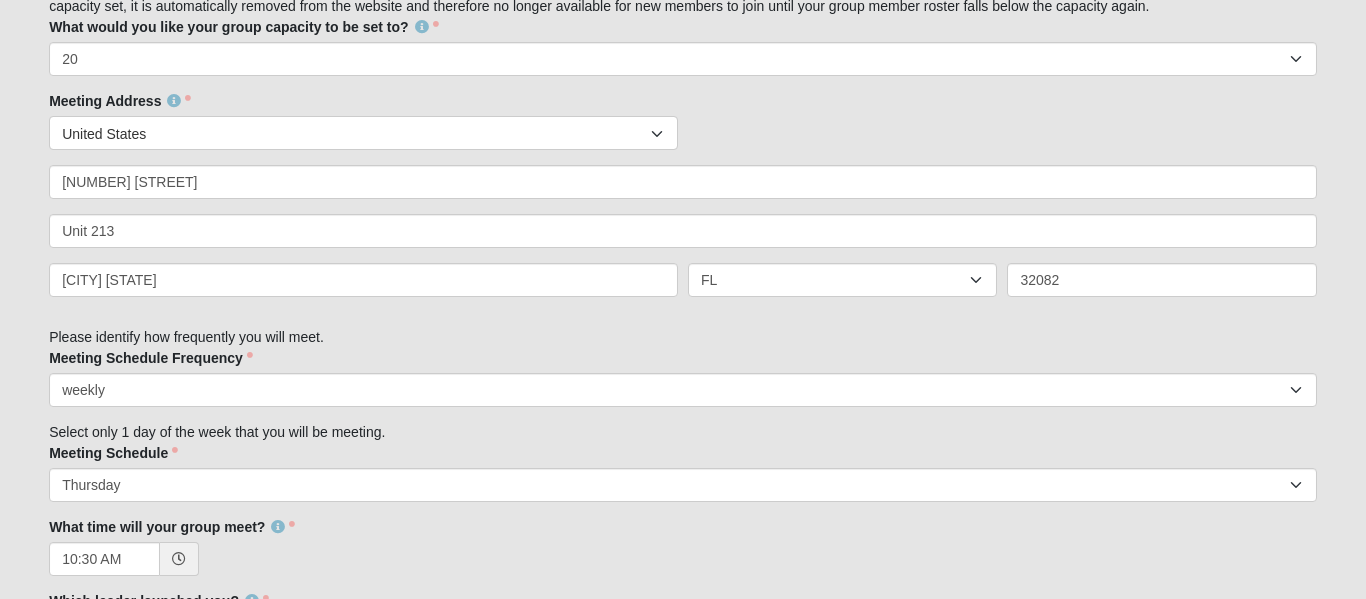 click on "What time will your group meet?
[TIME]
What time will your group meet? is required." at bounding box center (683, 546) 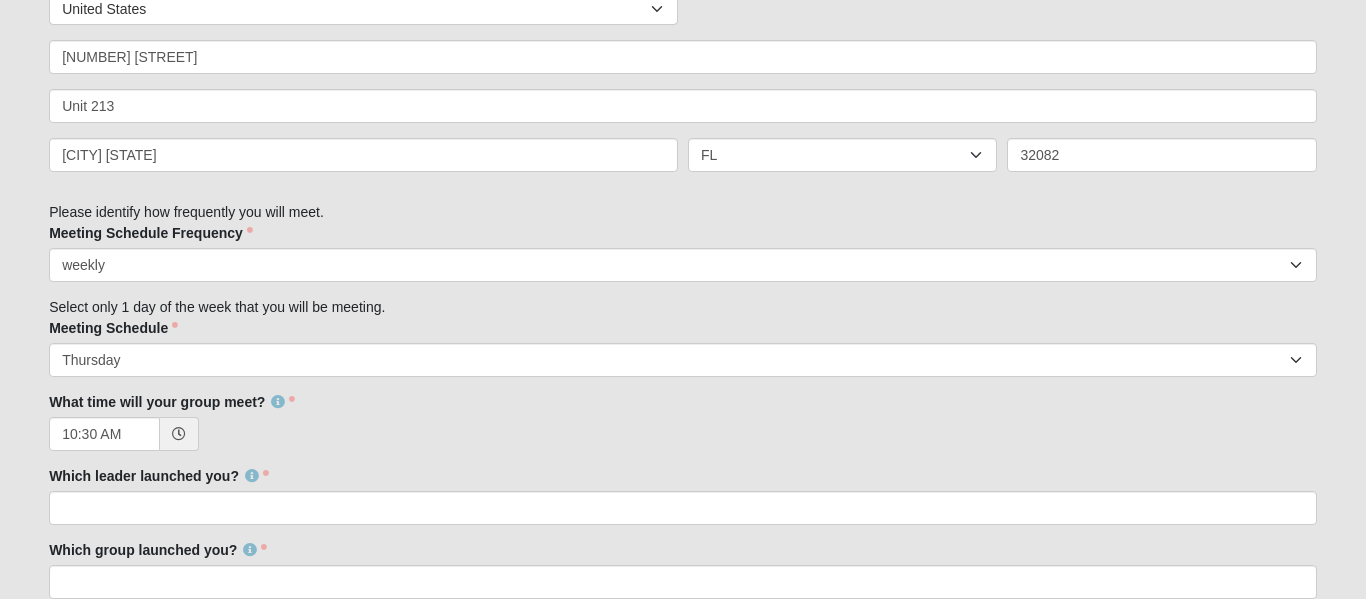 scroll, scrollTop: 1257, scrollLeft: 0, axis: vertical 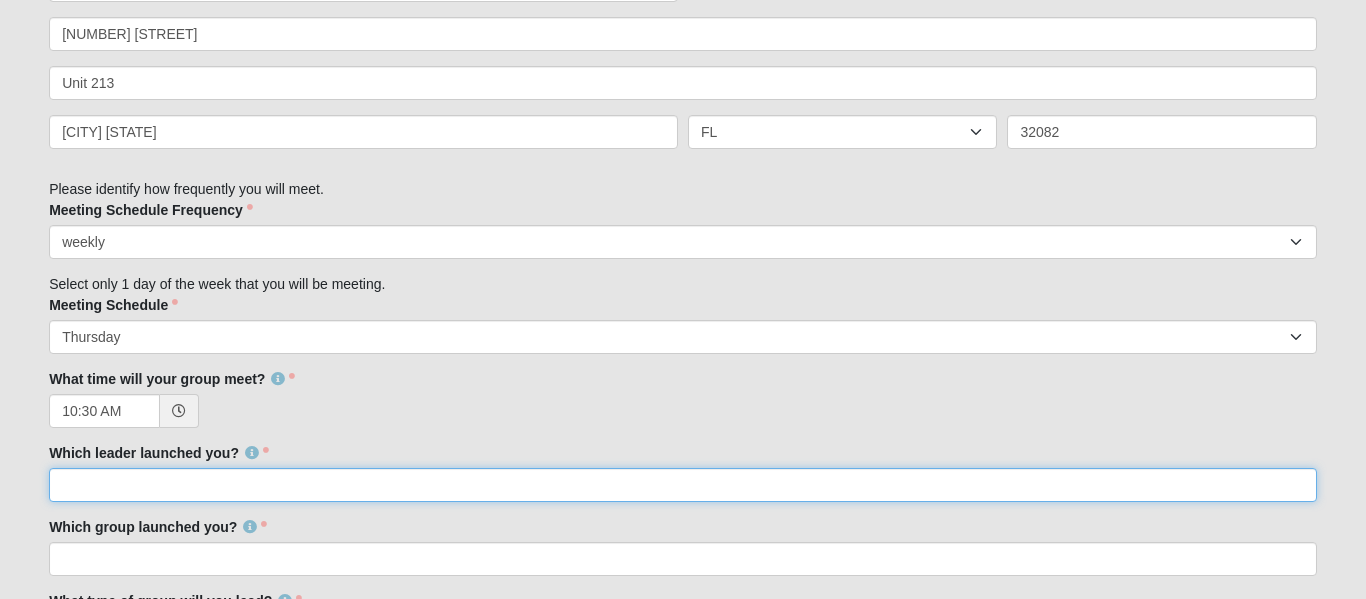 click on "Which leader launched you?" at bounding box center (683, 485) 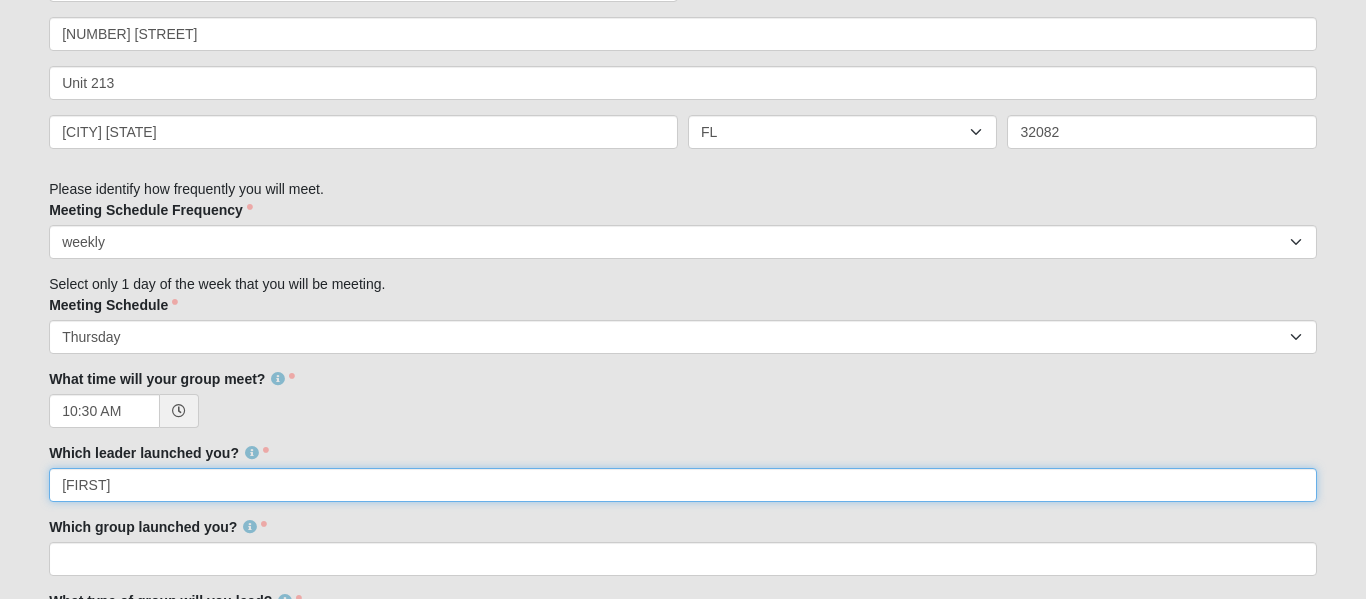 type on "[FIRST]" 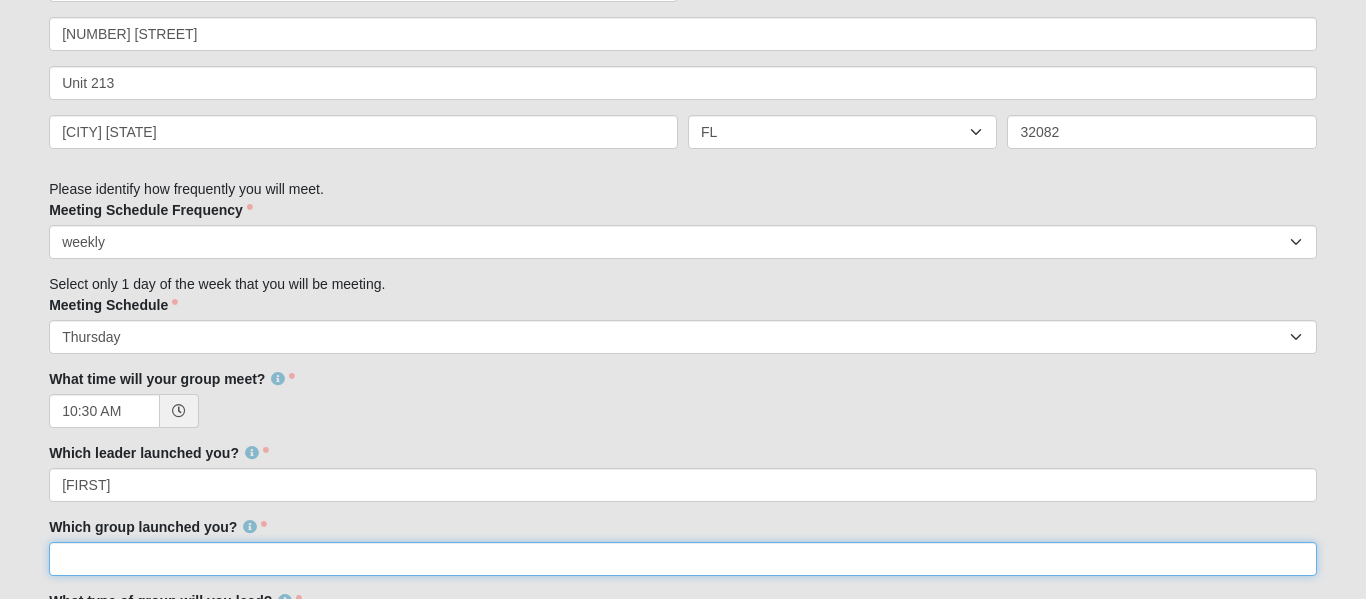 click on "Which group launched you?" at bounding box center (683, 559) 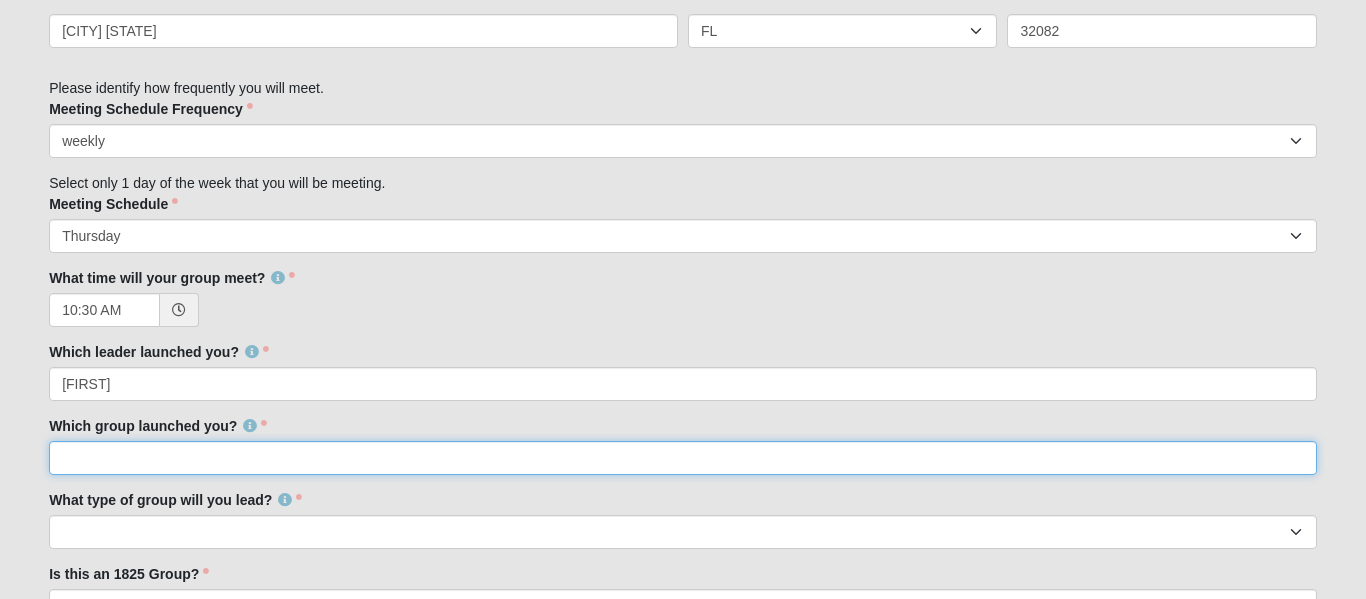 scroll, scrollTop: 1360, scrollLeft: 0, axis: vertical 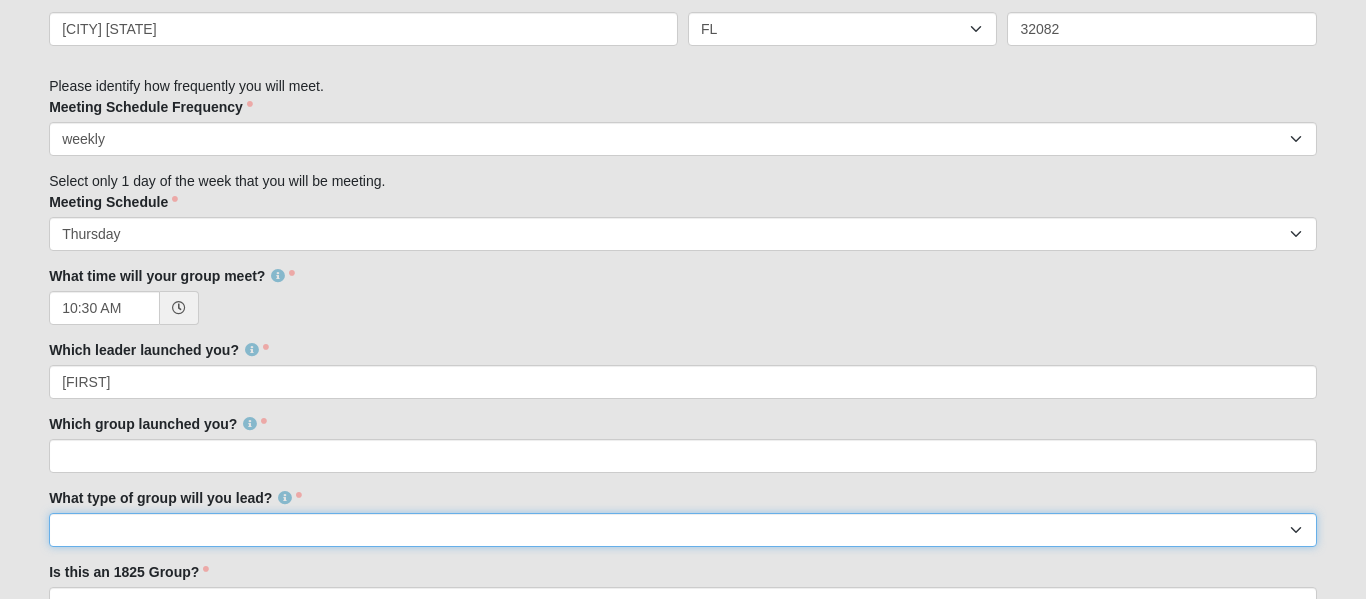 click on "Mens
Womens
Mixed" at bounding box center [683, 530] 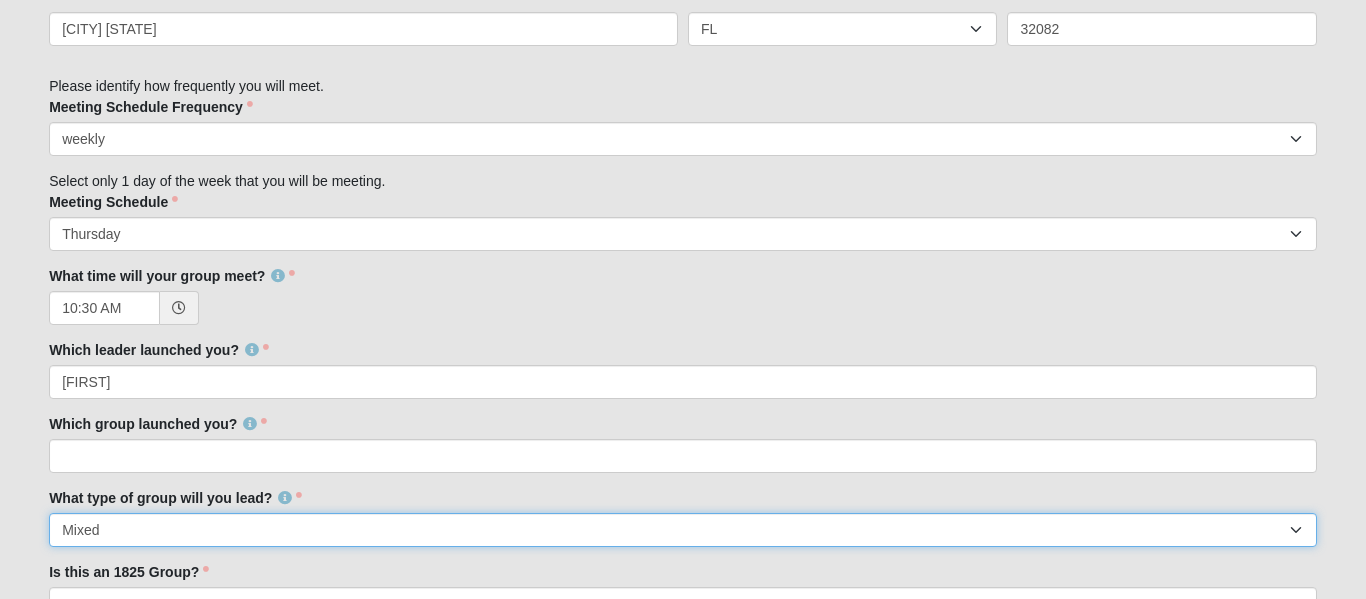 click on "Mens
Womens
Mixed" at bounding box center [683, 530] 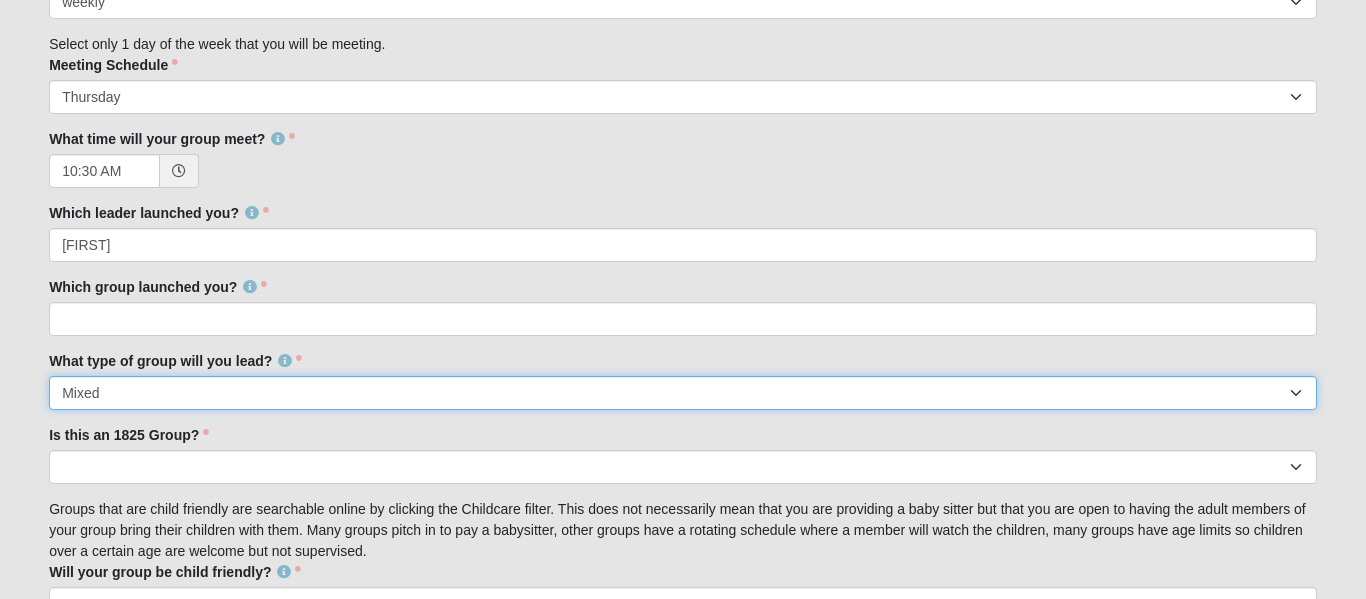 scroll, scrollTop: 1508, scrollLeft: 0, axis: vertical 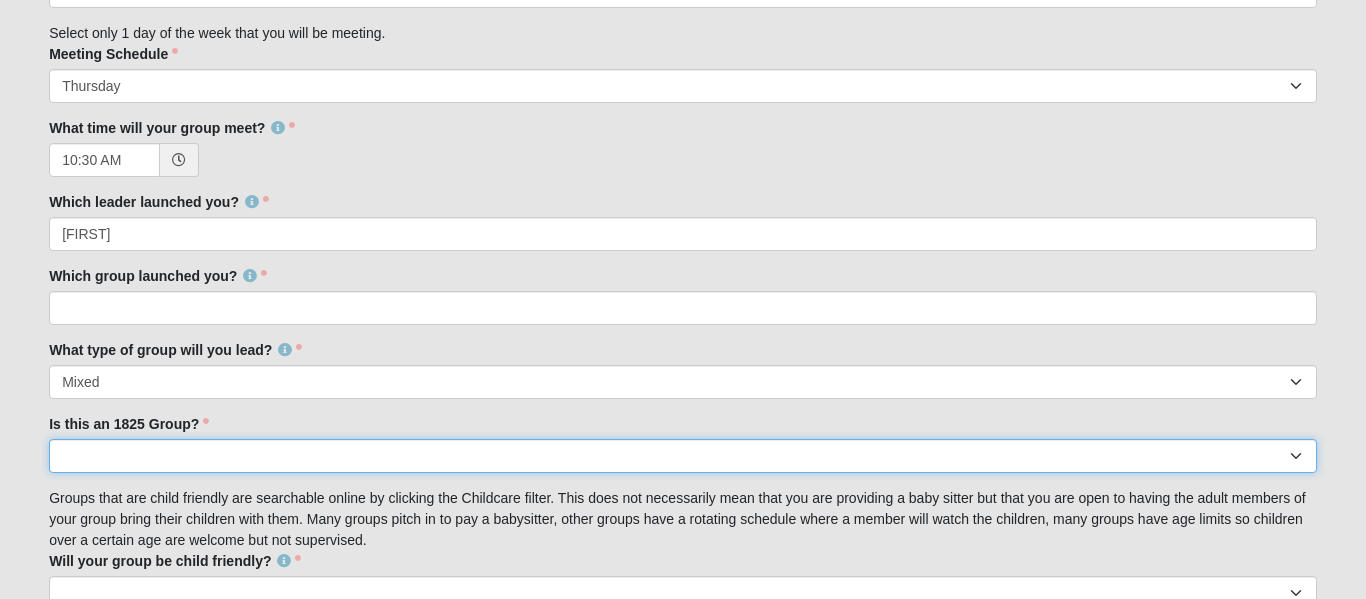 click on "No
Yes" at bounding box center (683, 456) 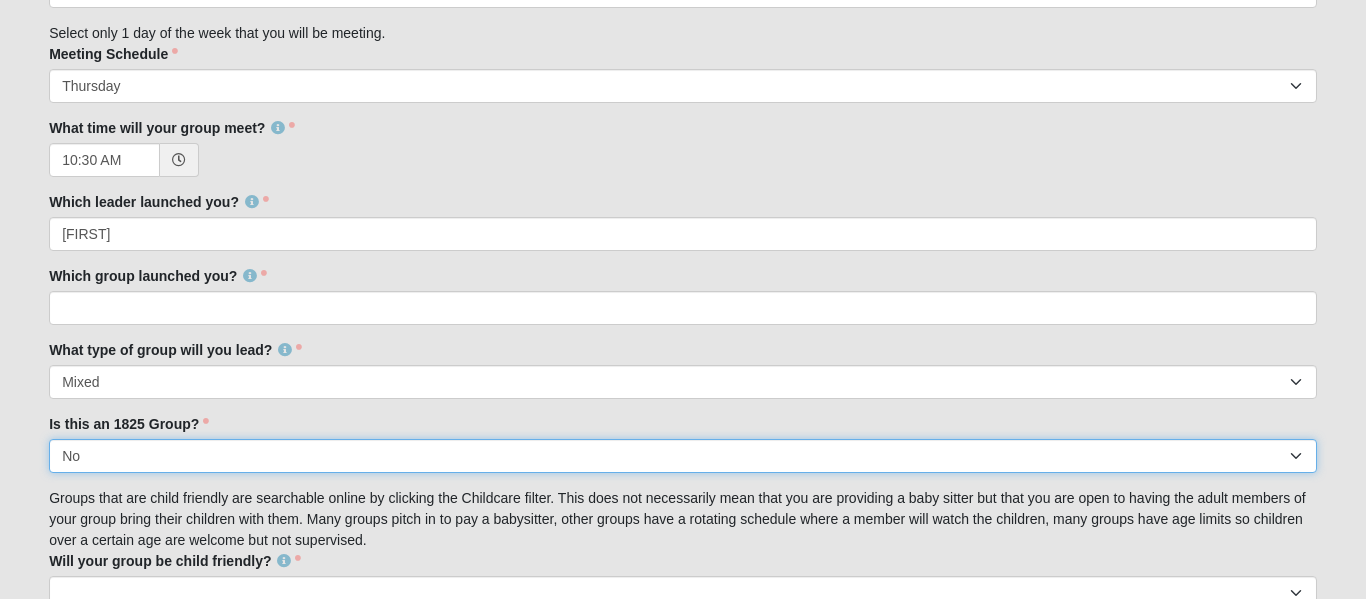 click on "No
Yes" at bounding box center (683, 456) 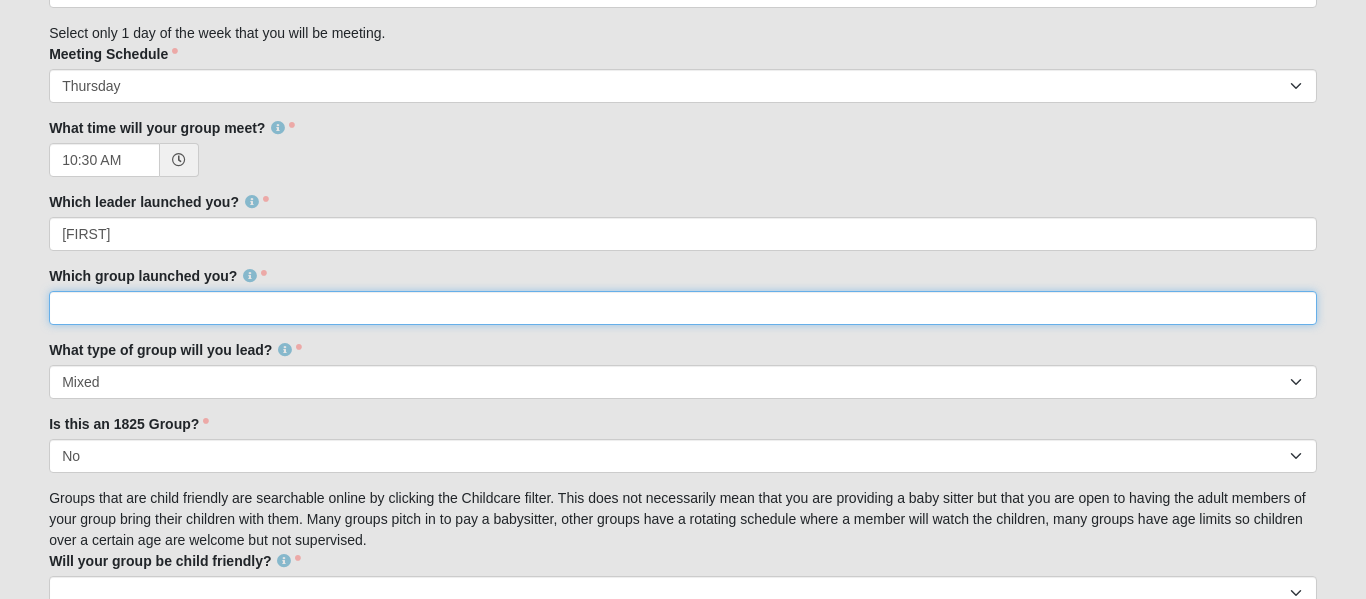 click on "Which group launched you?" at bounding box center (683, 308) 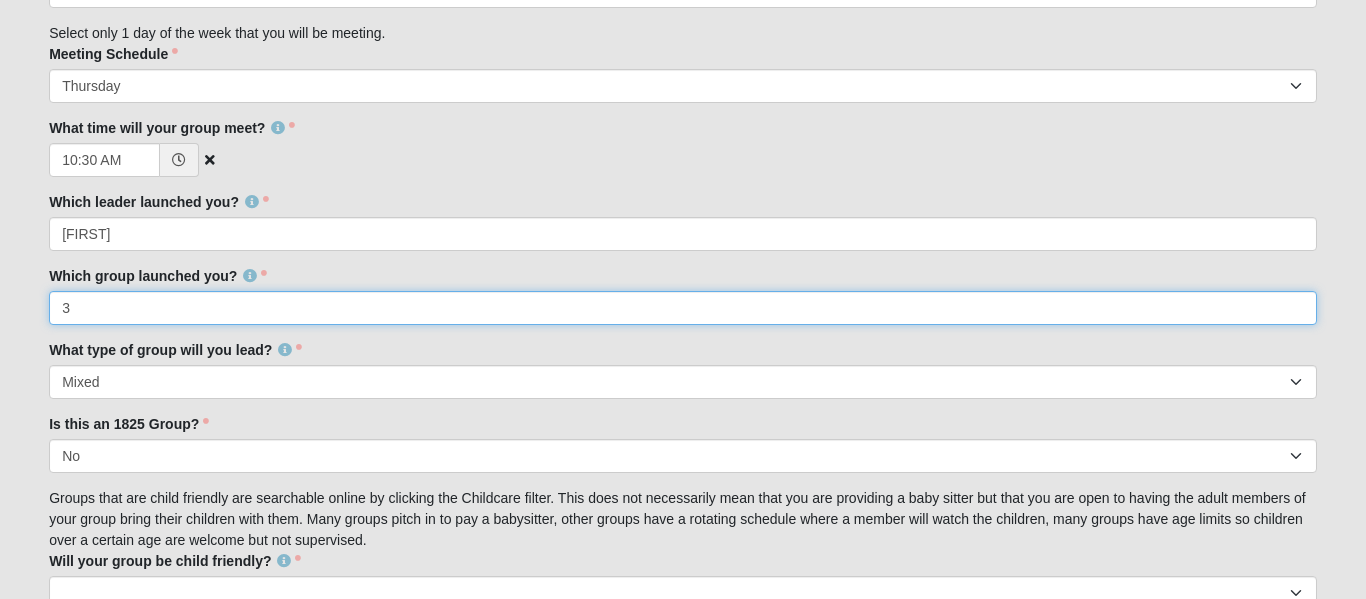 type on "3" 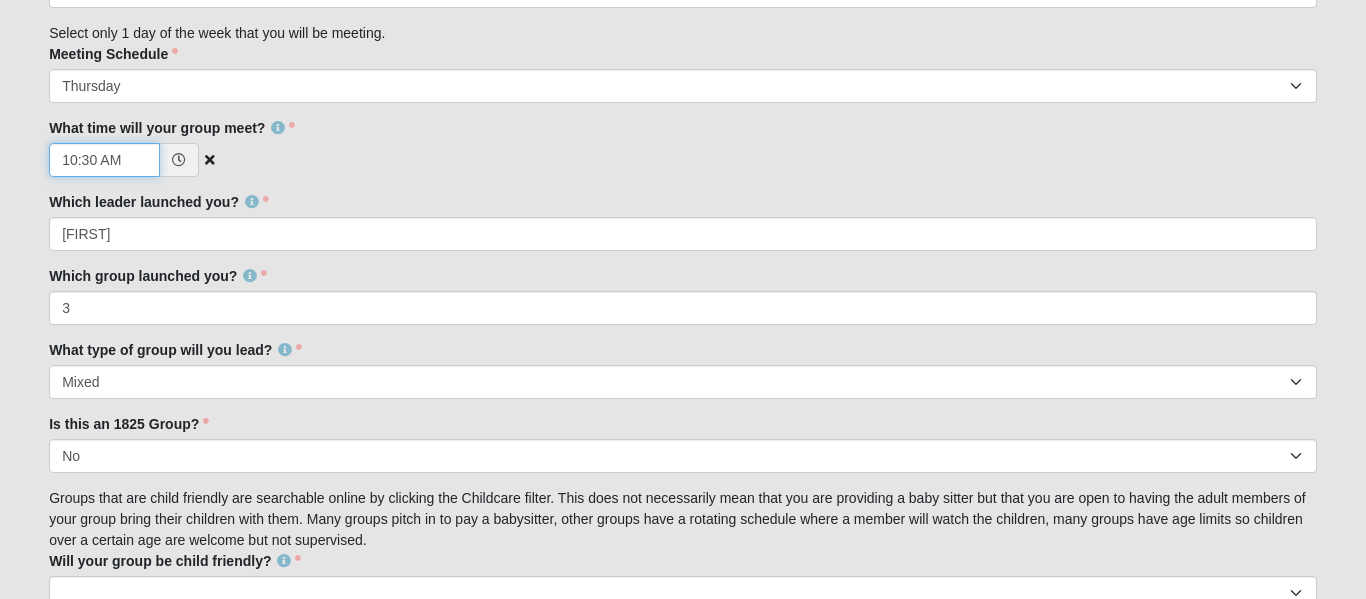 click on "10:30 AM" at bounding box center (104, 160) 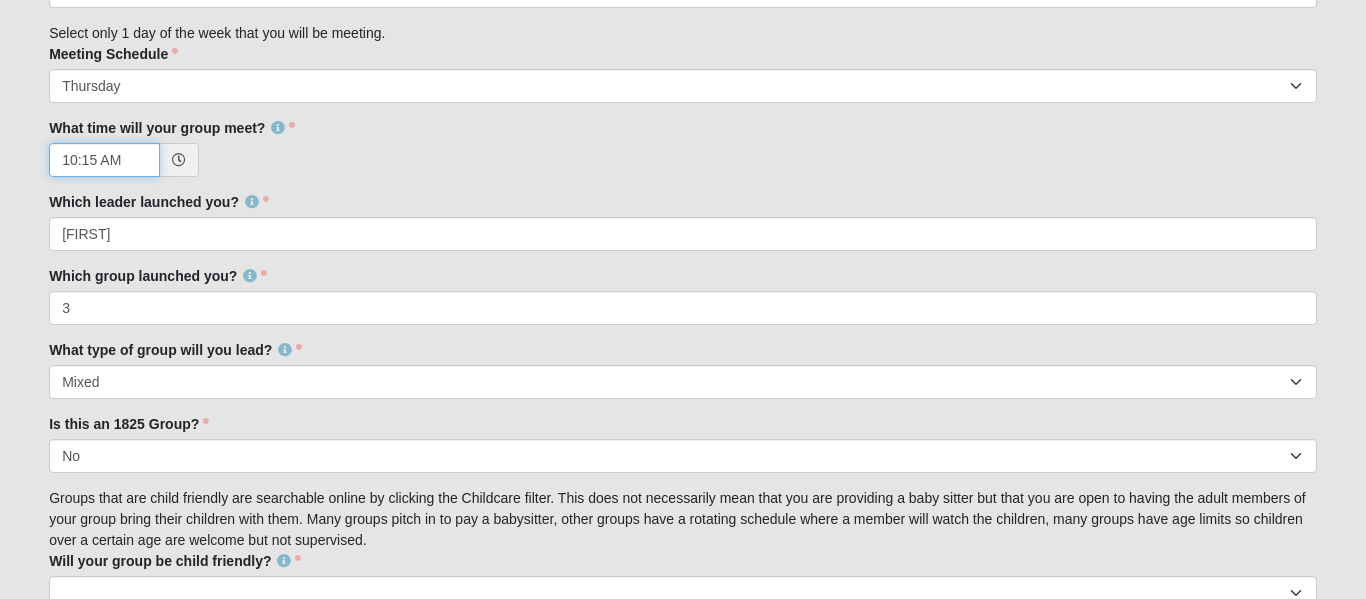 type on "10:15 AM" 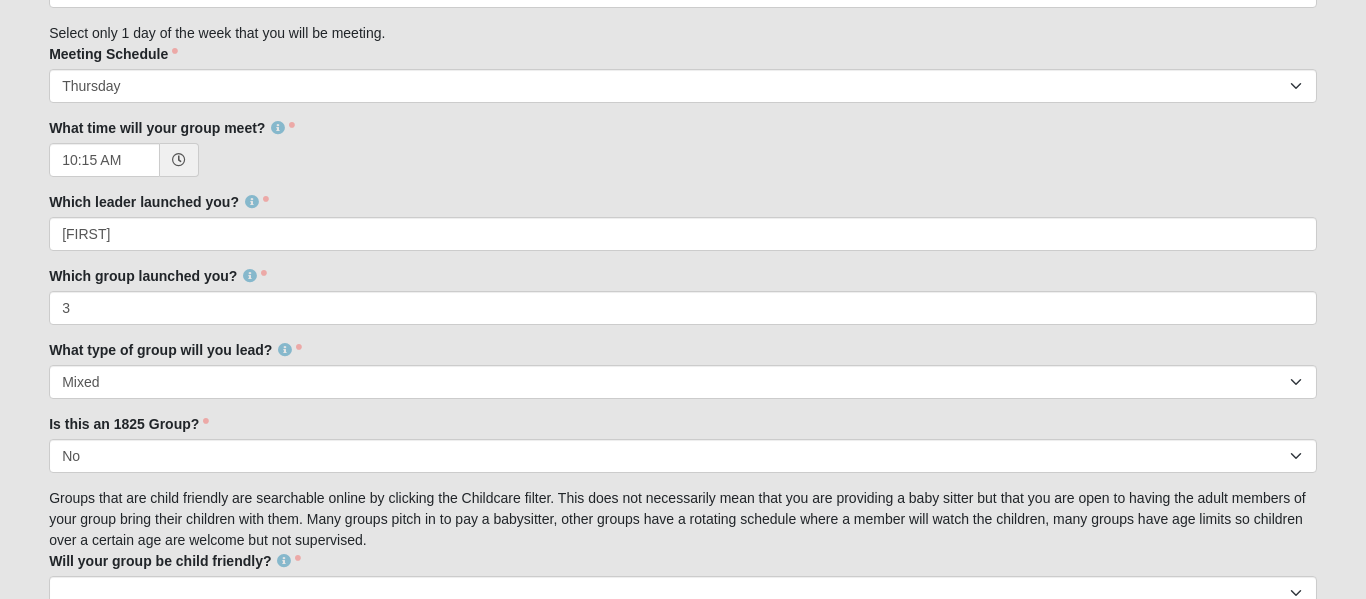 click on "Is this an 1825 Group?
No
Yes
Is this an 1825 Group? is required." at bounding box center [683, 443] 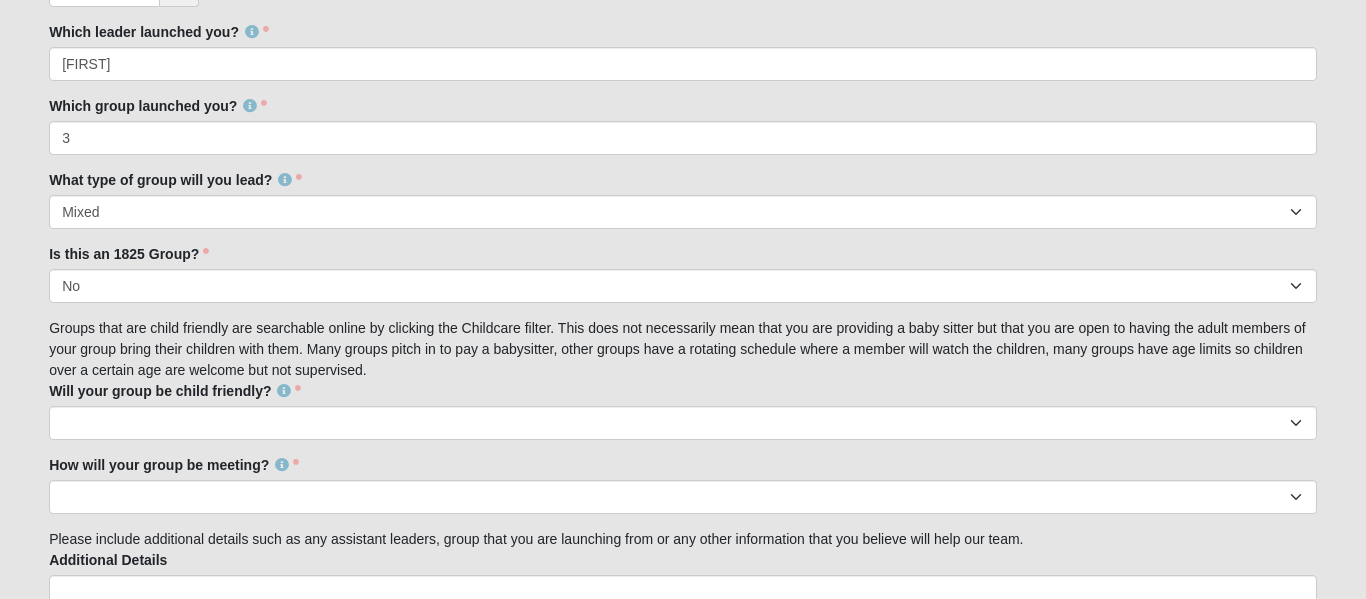 scroll, scrollTop: 1679, scrollLeft: 0, axis: vertical 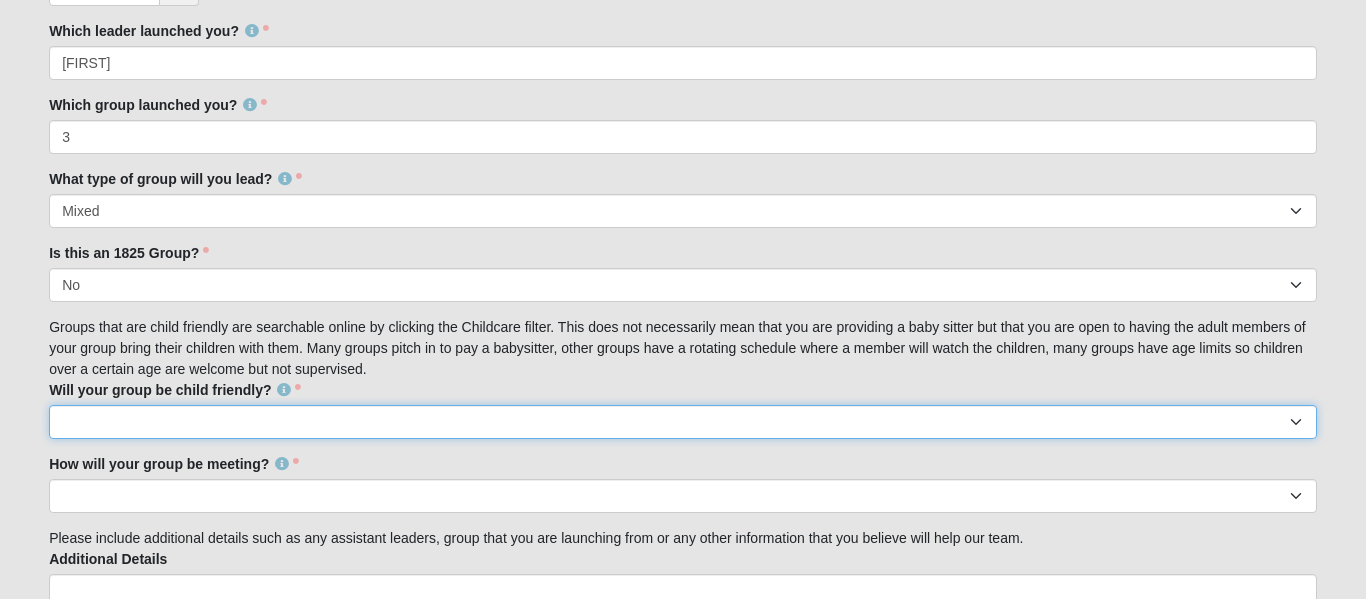 click on "No
Yes" at bounding box center (683, 422) 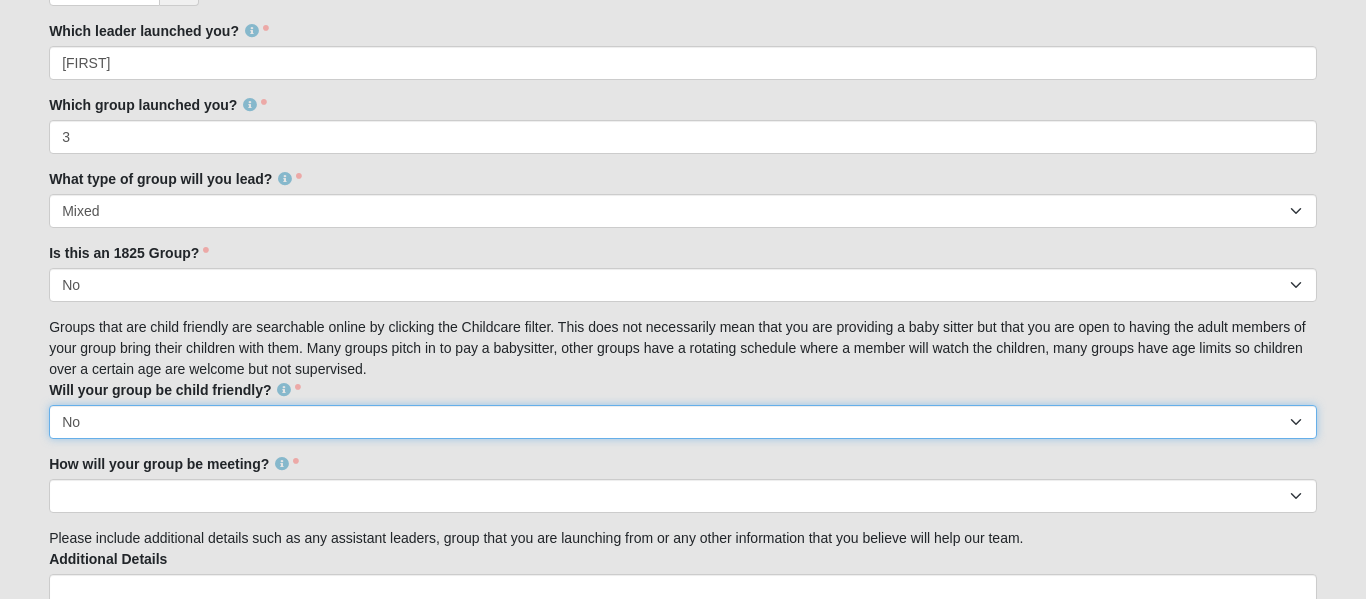 click on "No
Yes" at bounding box center (683, 422) 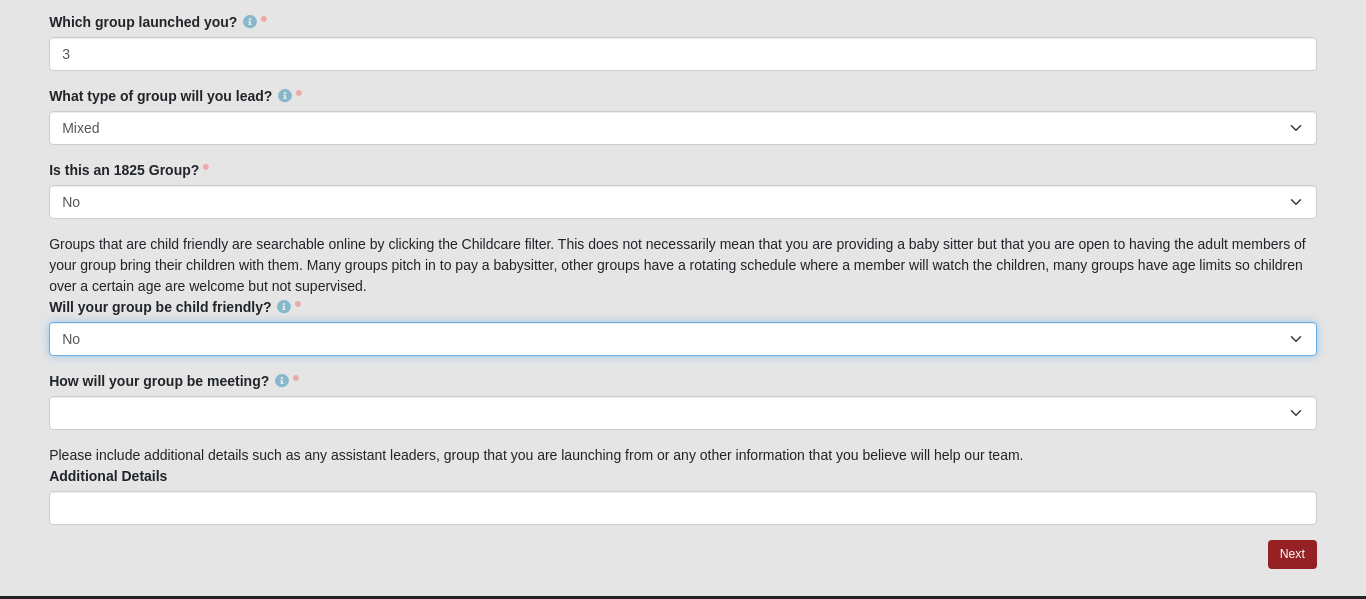 scroll, scrollTop: 1808, scrollLeft: 0, axis: vertical 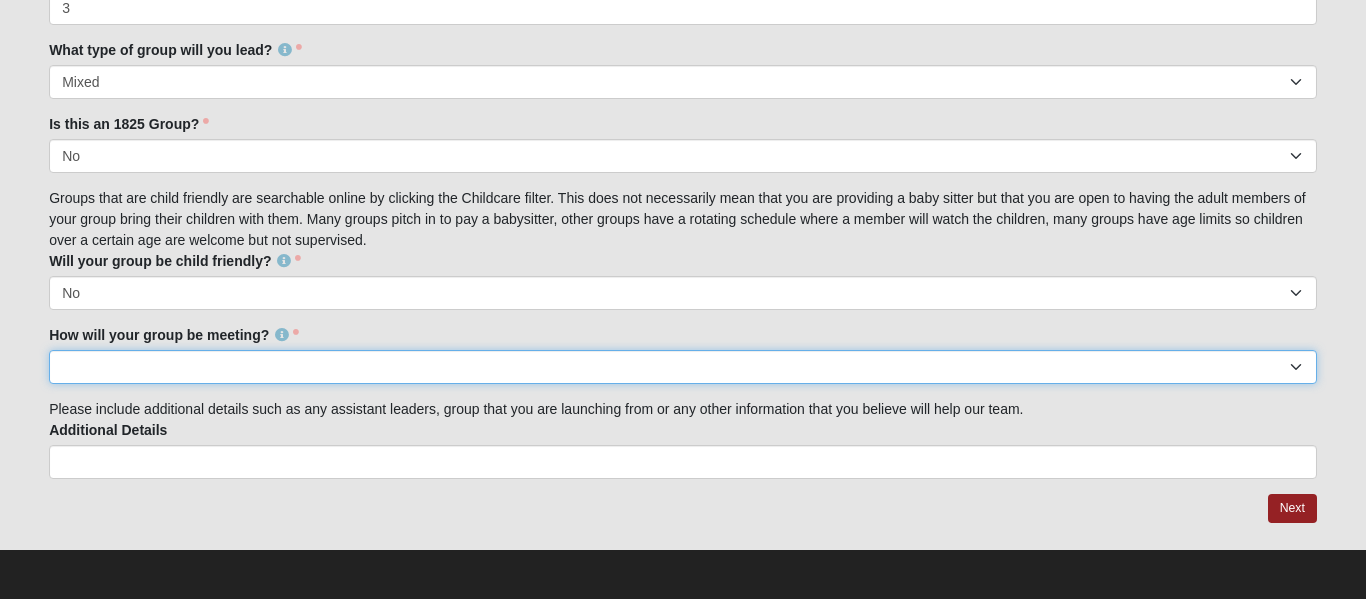 click on "In Person
Virtual" at bounding box center (683, 367) 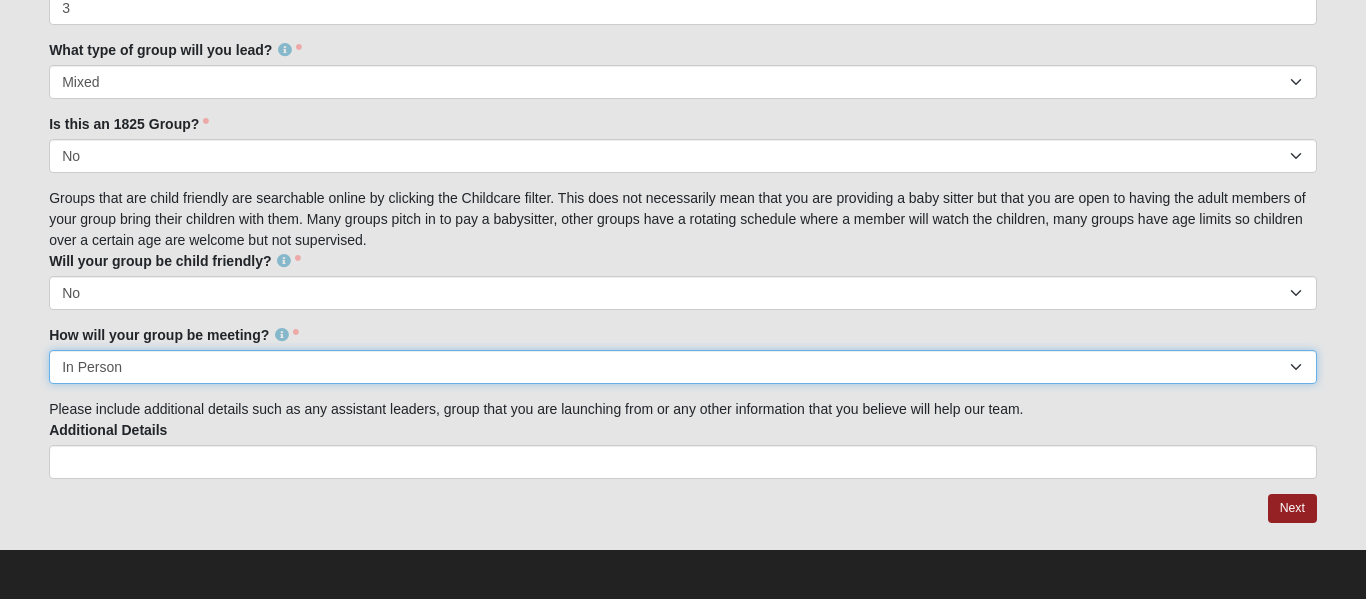 click on "In Person
Virtual" at bounding box center [683, 367] 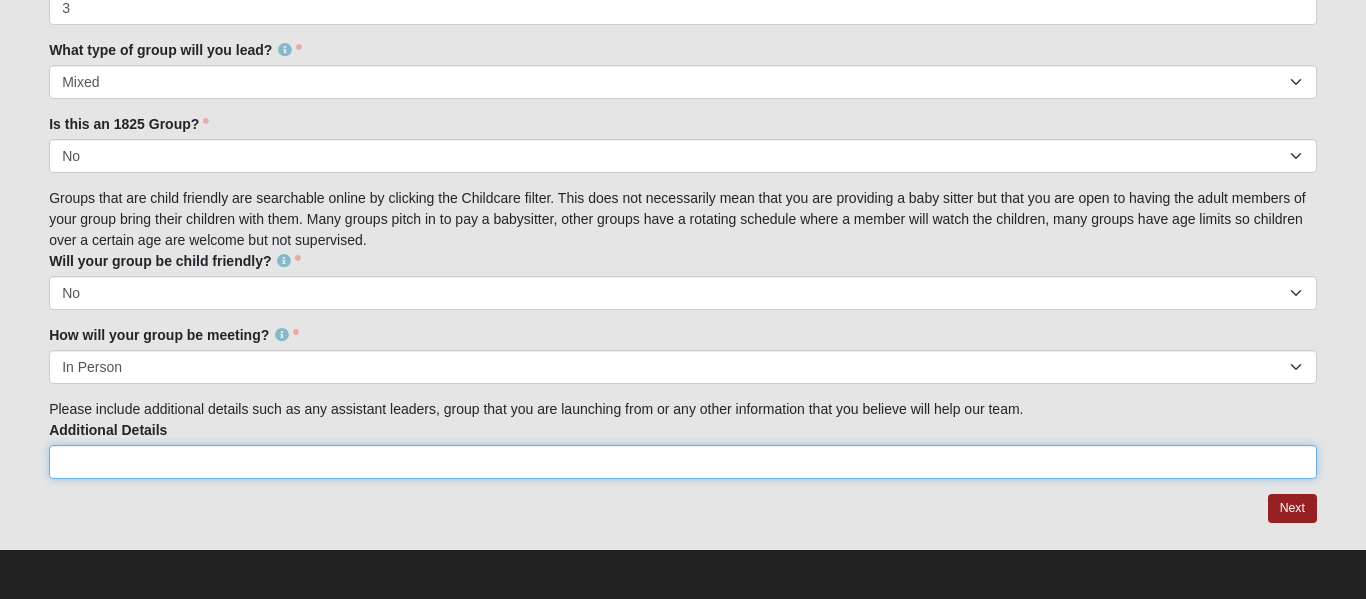 click on "Additional Details" at bounding box center (683, 462) 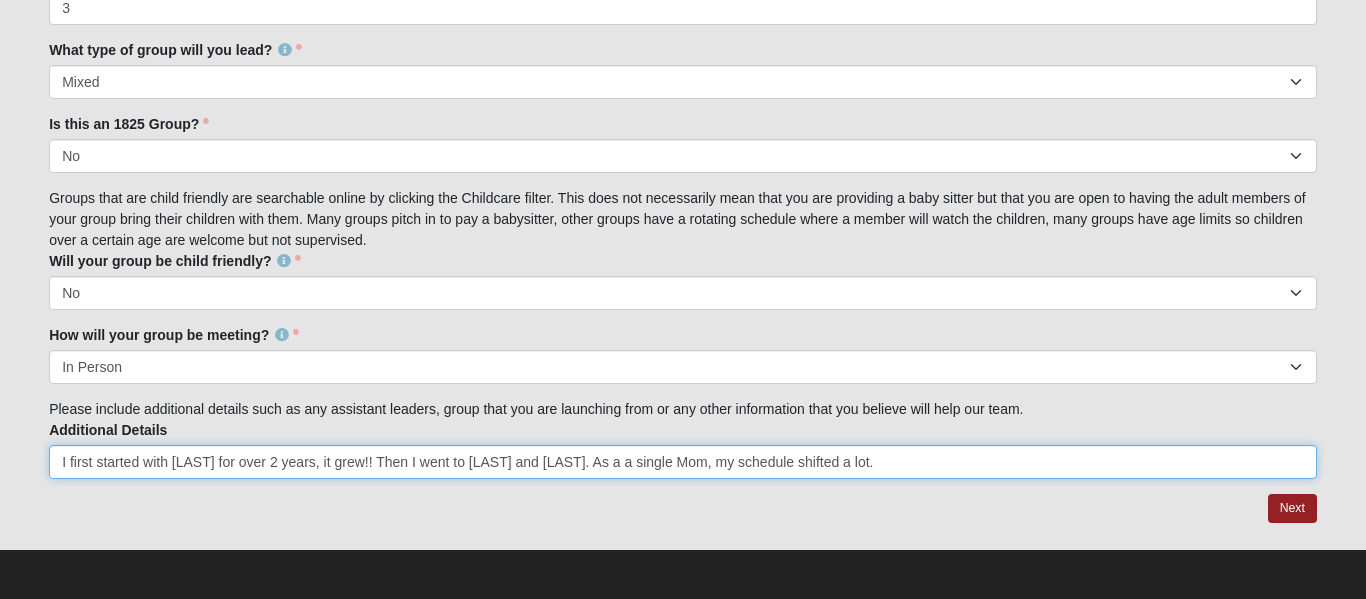 click on "I first started with [LAST] for over 2 years, it grew!! Then I went to [LAST] and [LAST]. As a a single Mom, my schedule shifted a lot." at bounding box center [683, 462] 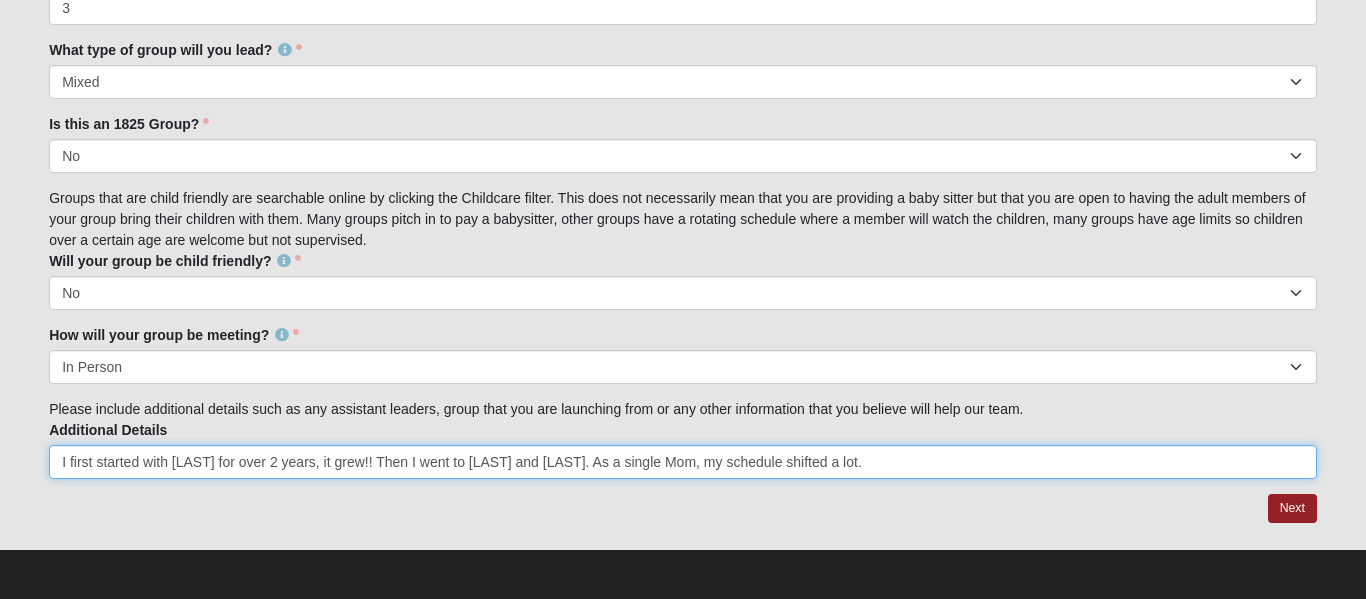 click on "I first started with [LAST] for over 2 years, it grew!! Then I went to [LAST] and [LAST]. As a single Mom, my schedule shifted a lot." at bounding box center [683, 462] 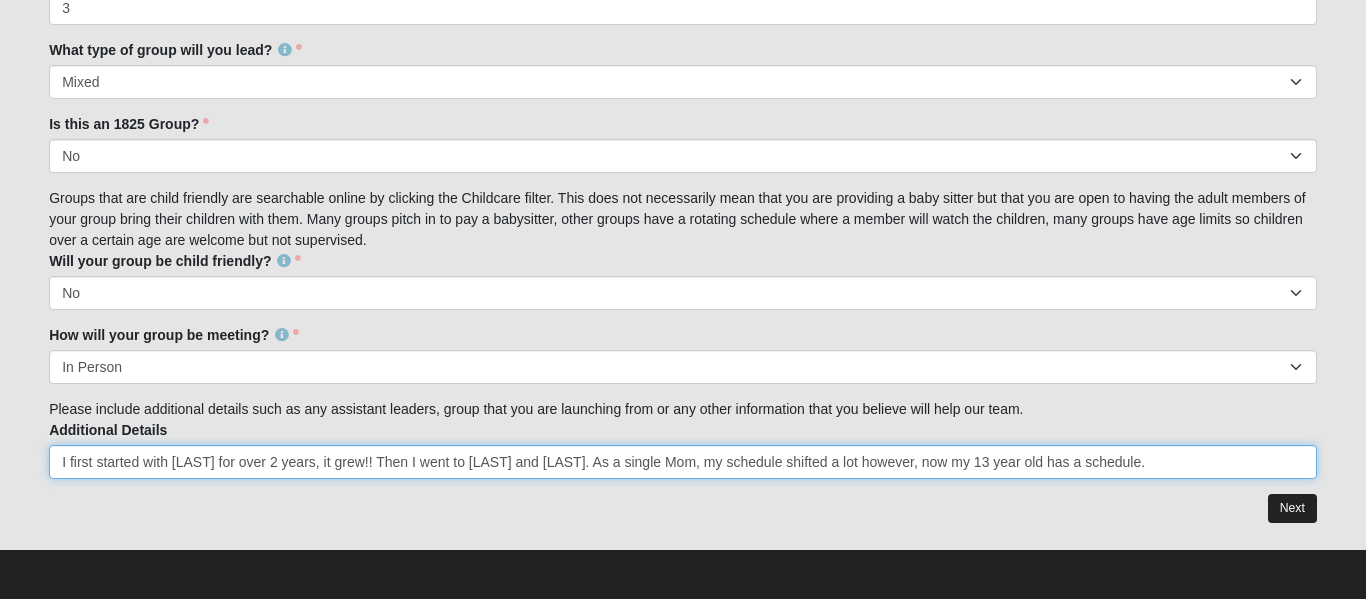 type on "I first started with [LAST] for over 2 years, it grew!! Then I went to [LAST] and [LAST]. As a single Mom, my schedule shifted a lot however, now my 13 year old has a schedule." 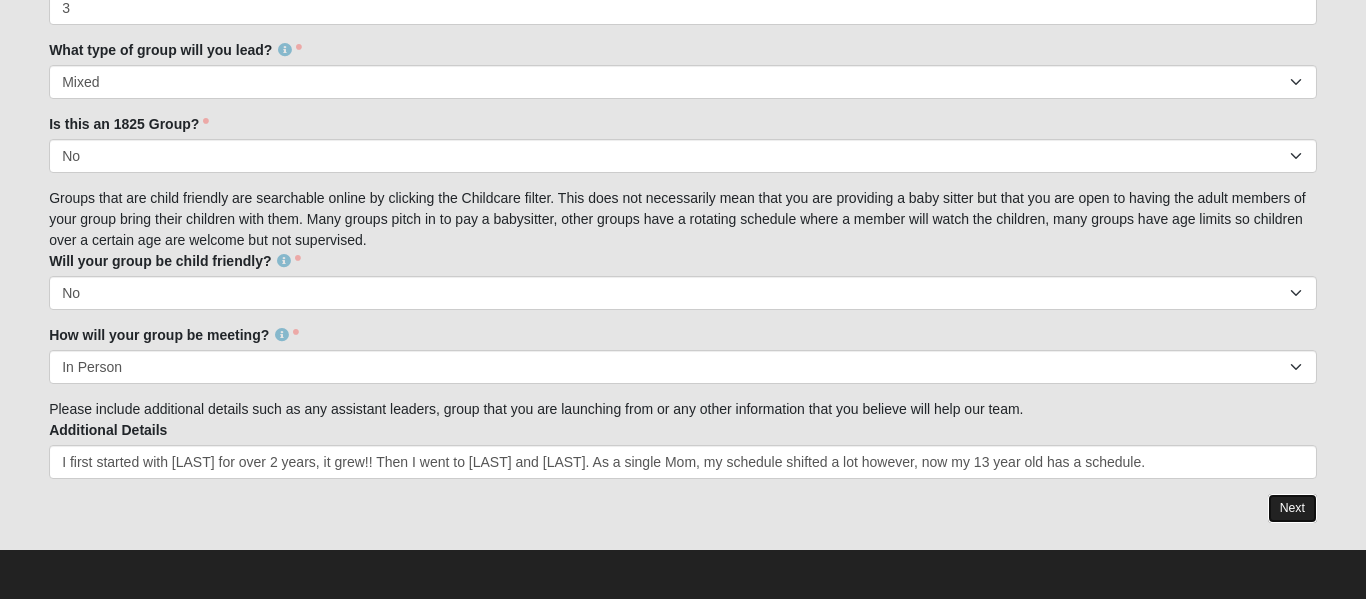 click on "Next" at bounding box center [1292, 508] 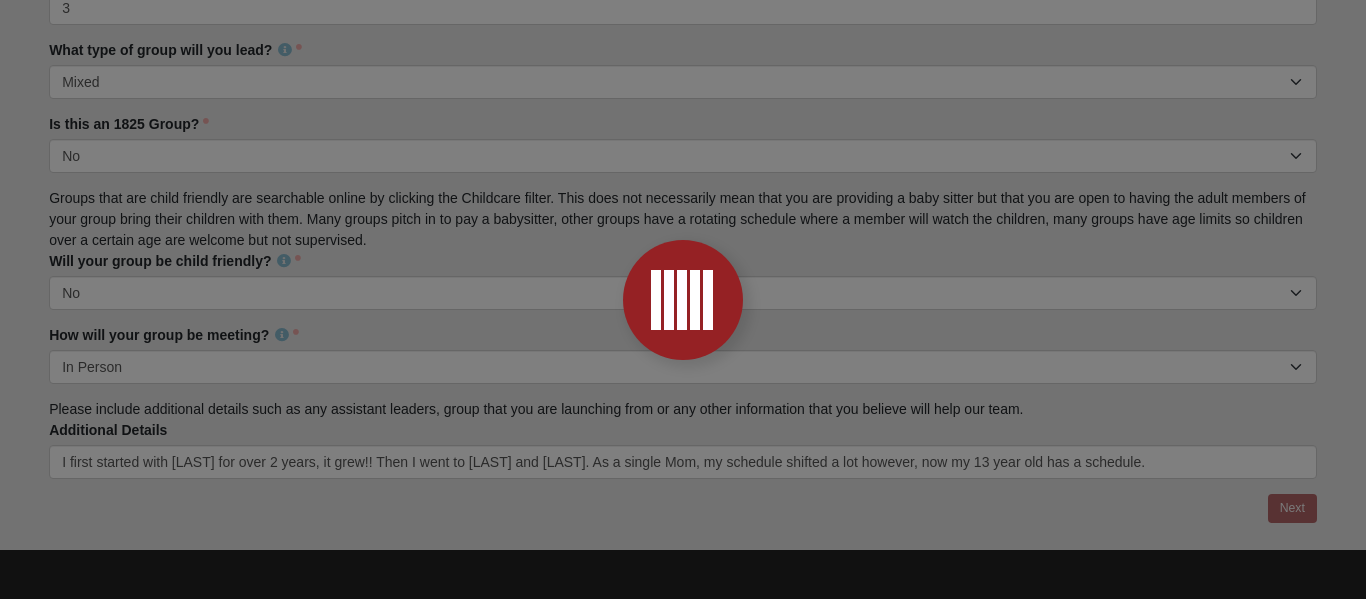 scroll, scrollTop: 0, scrollLeft: 0, axis: both 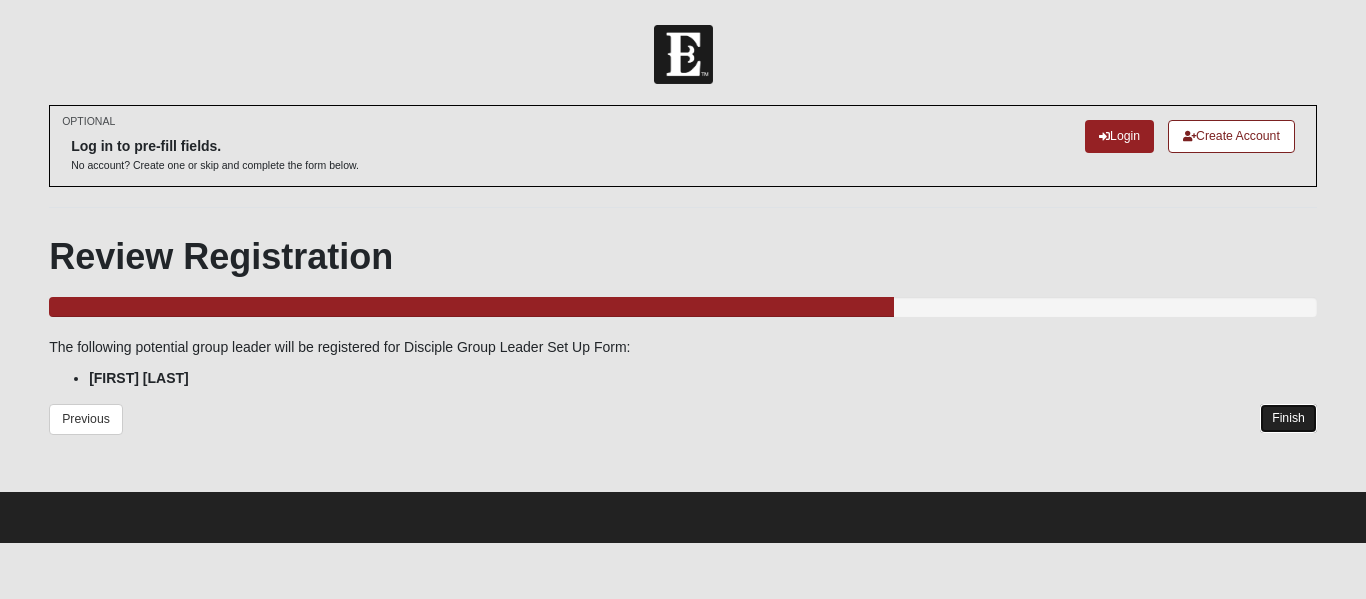 click on "Finish" at bounding box center [1288, 418] 